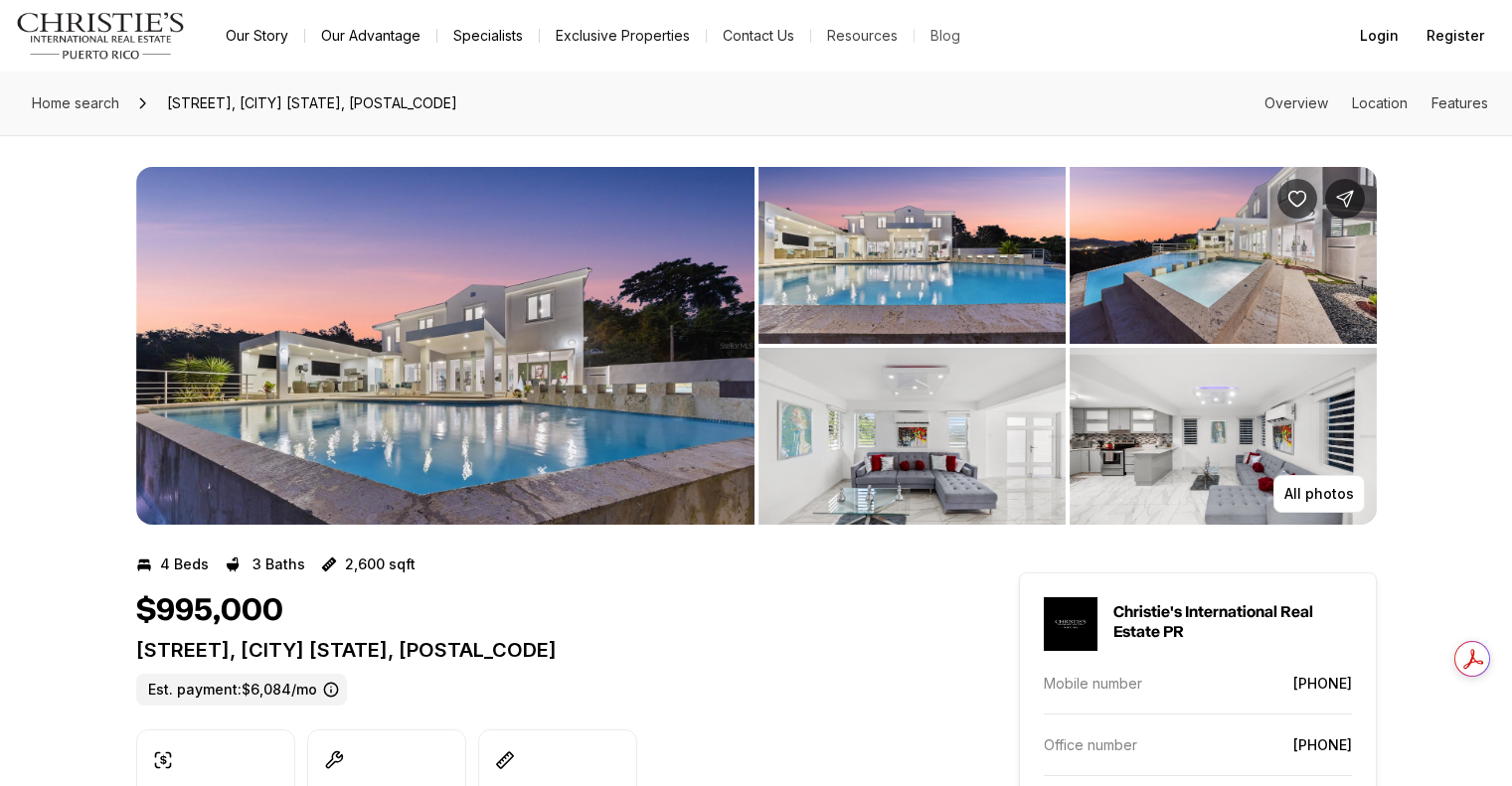 scroll, scrollTop: 0, scrollLeft: 0, axis: both 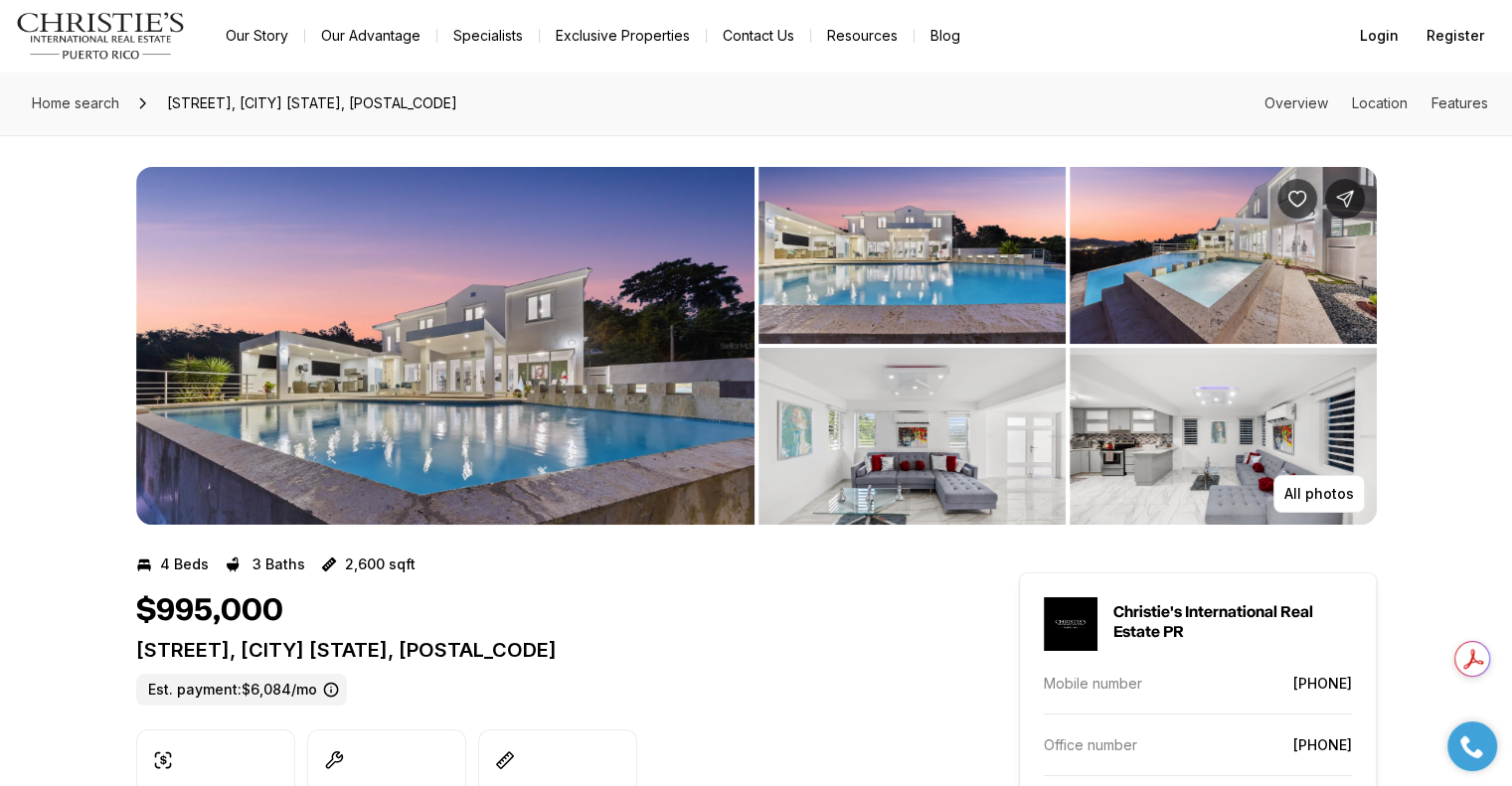 click at bounding box center [445, 346] 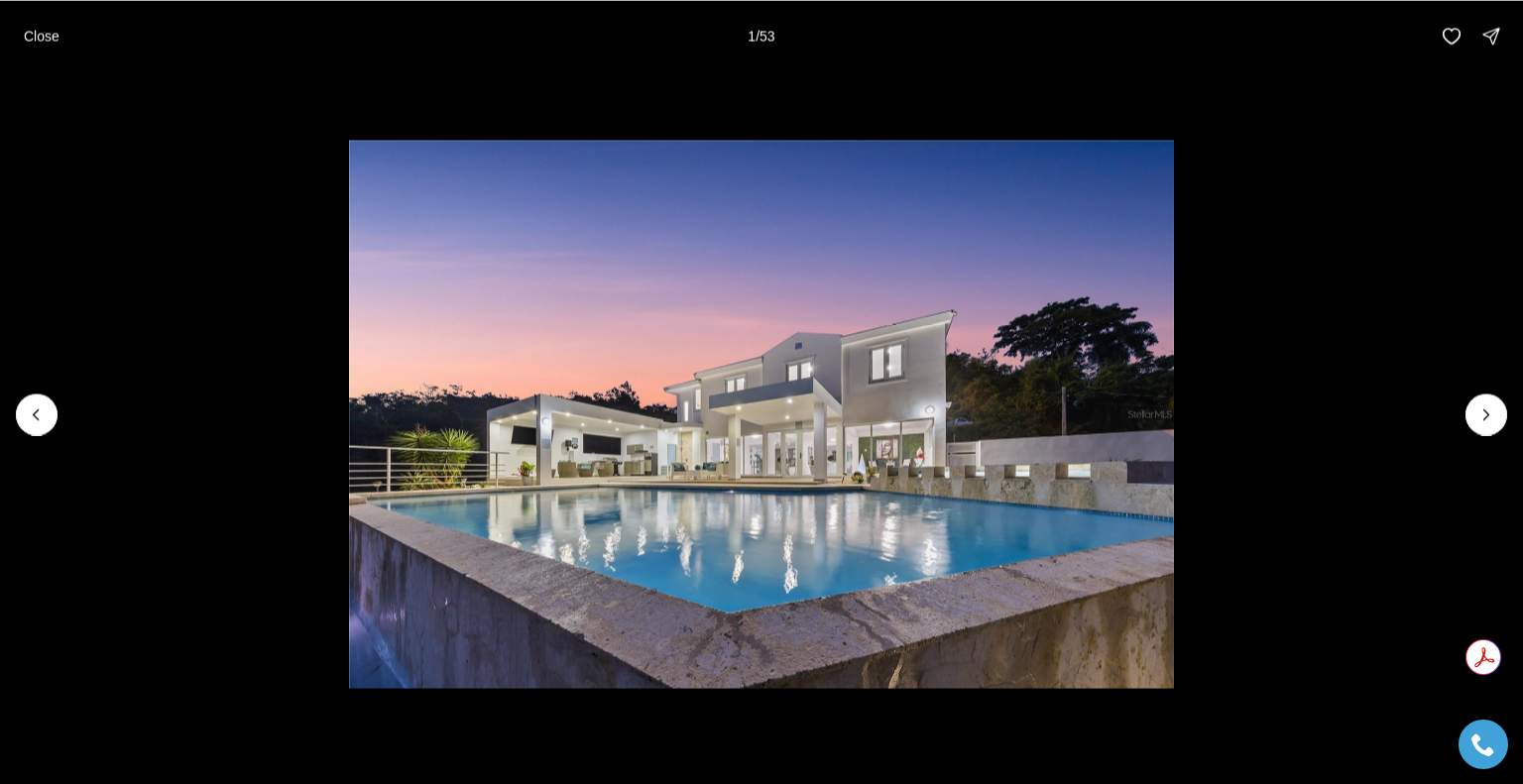click at bounding box center (761, 414) 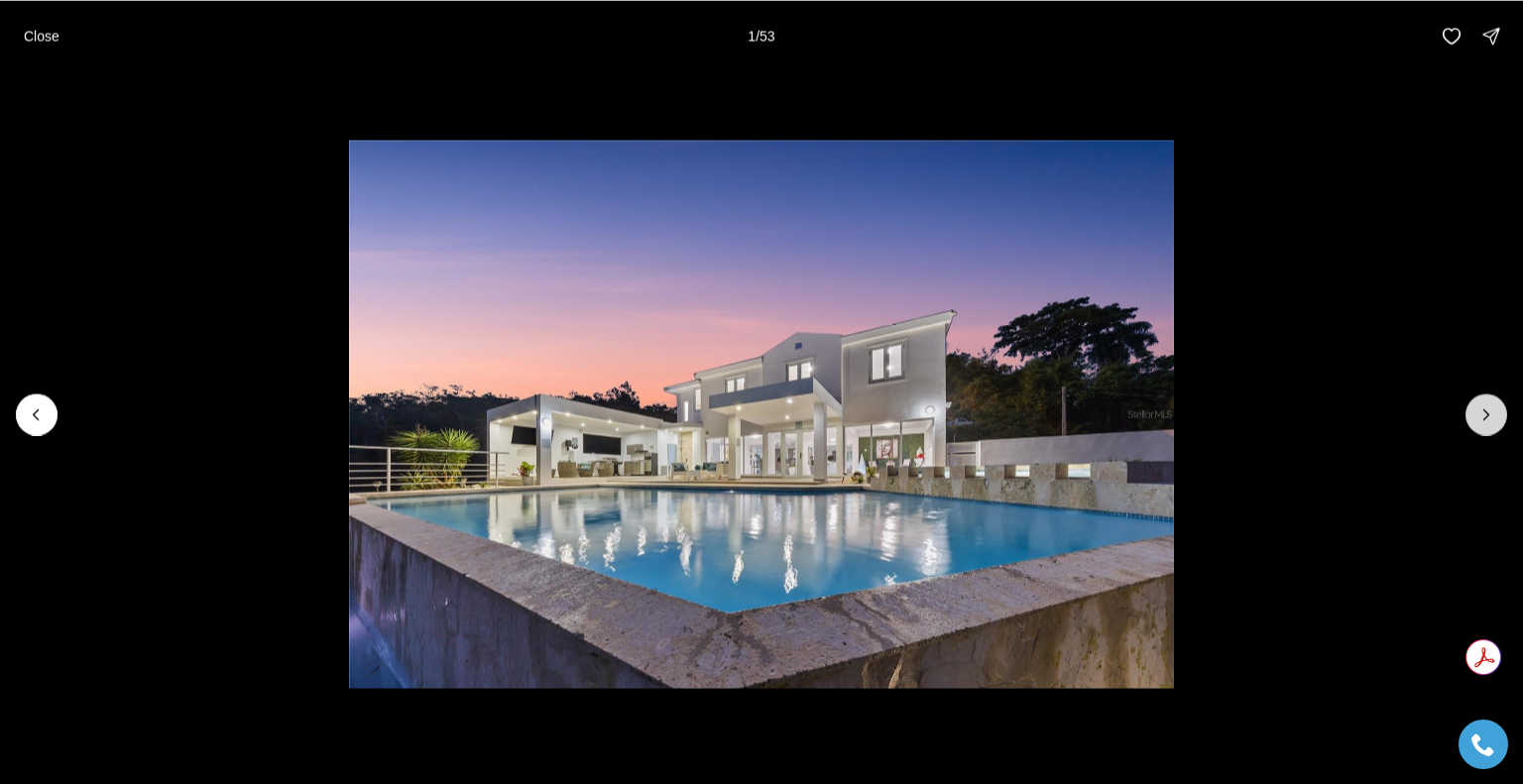 click at bounding box center (1486, 414) 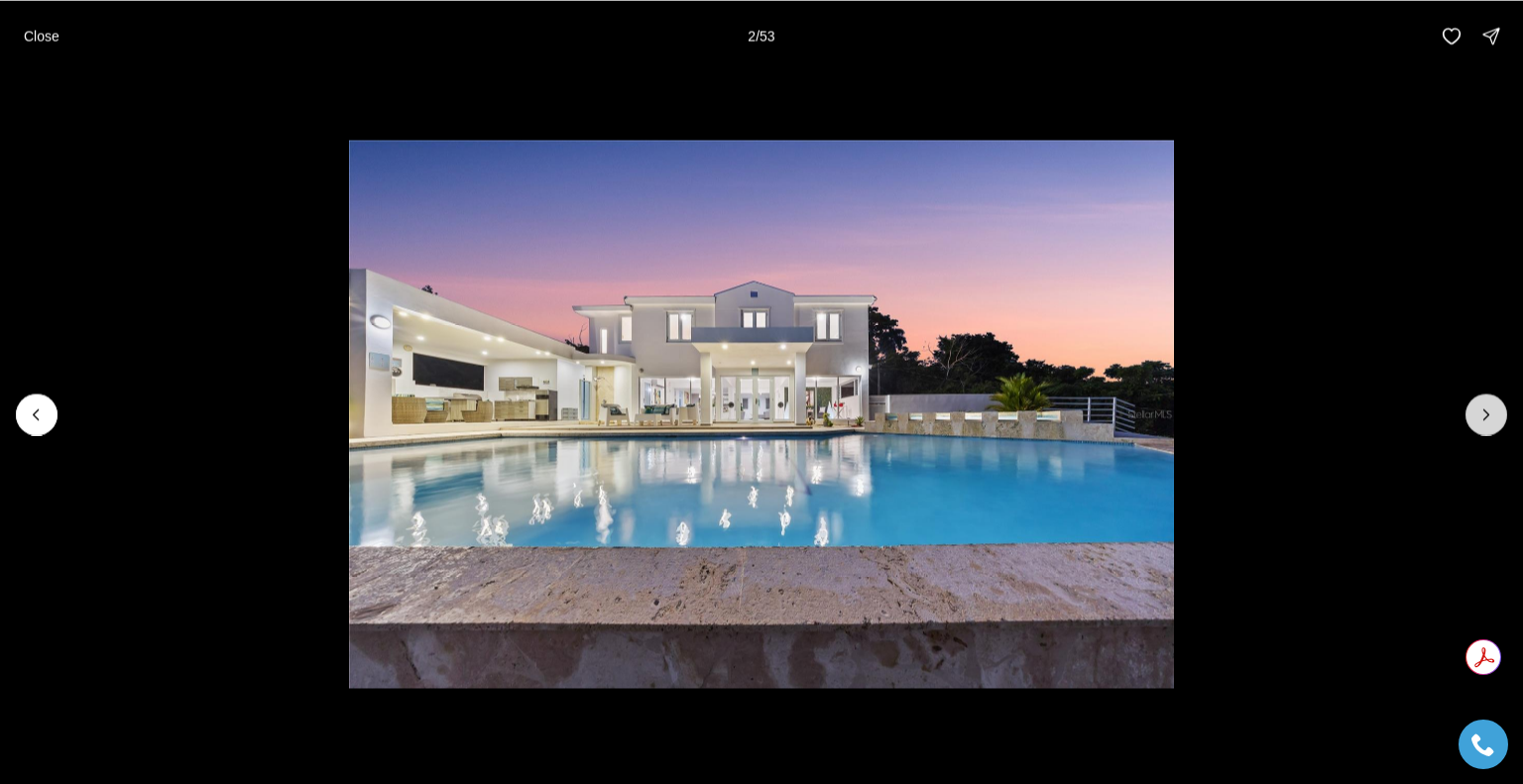 click at bounding box center (1486, 414) 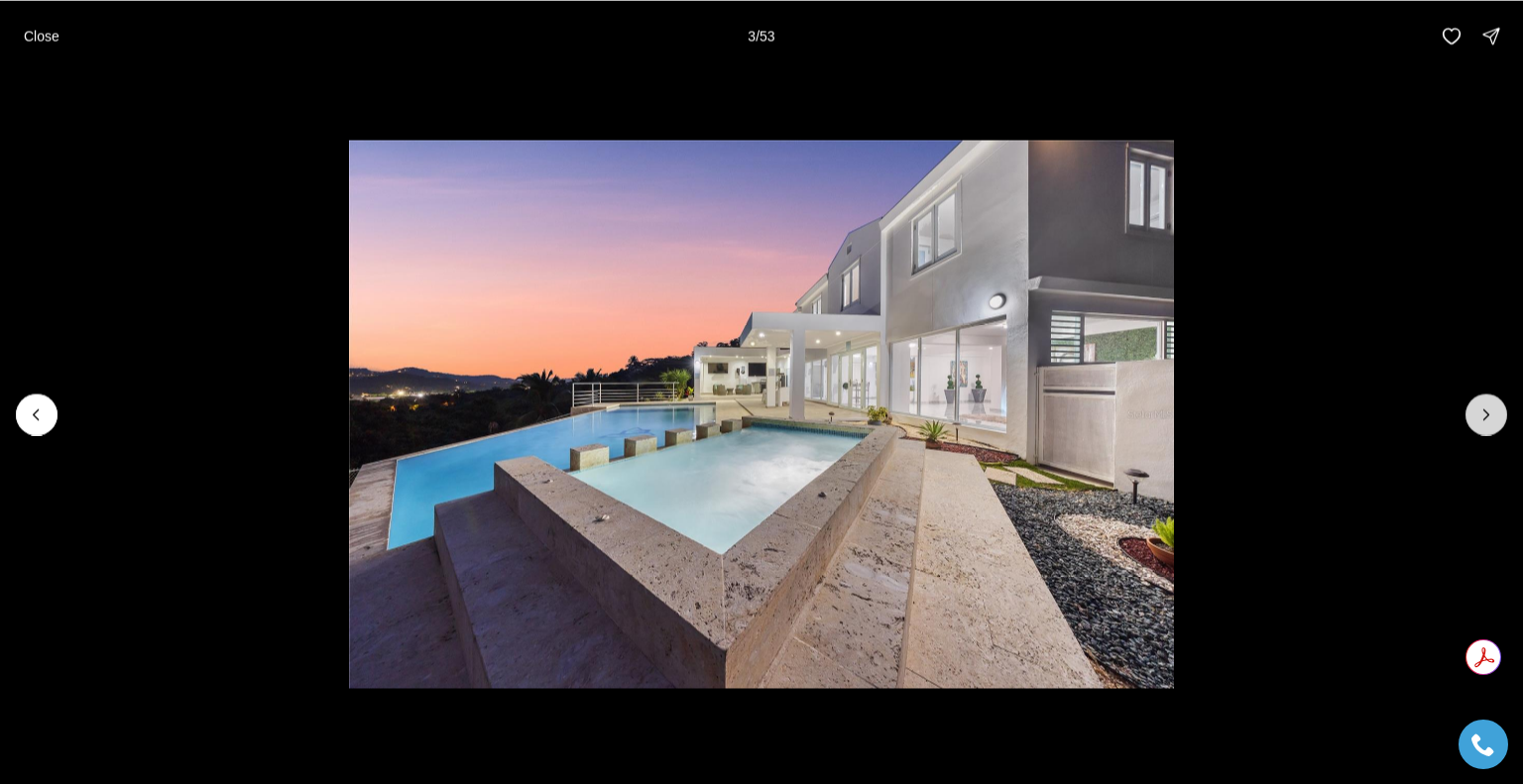 click at bounding box center (1486, 414) 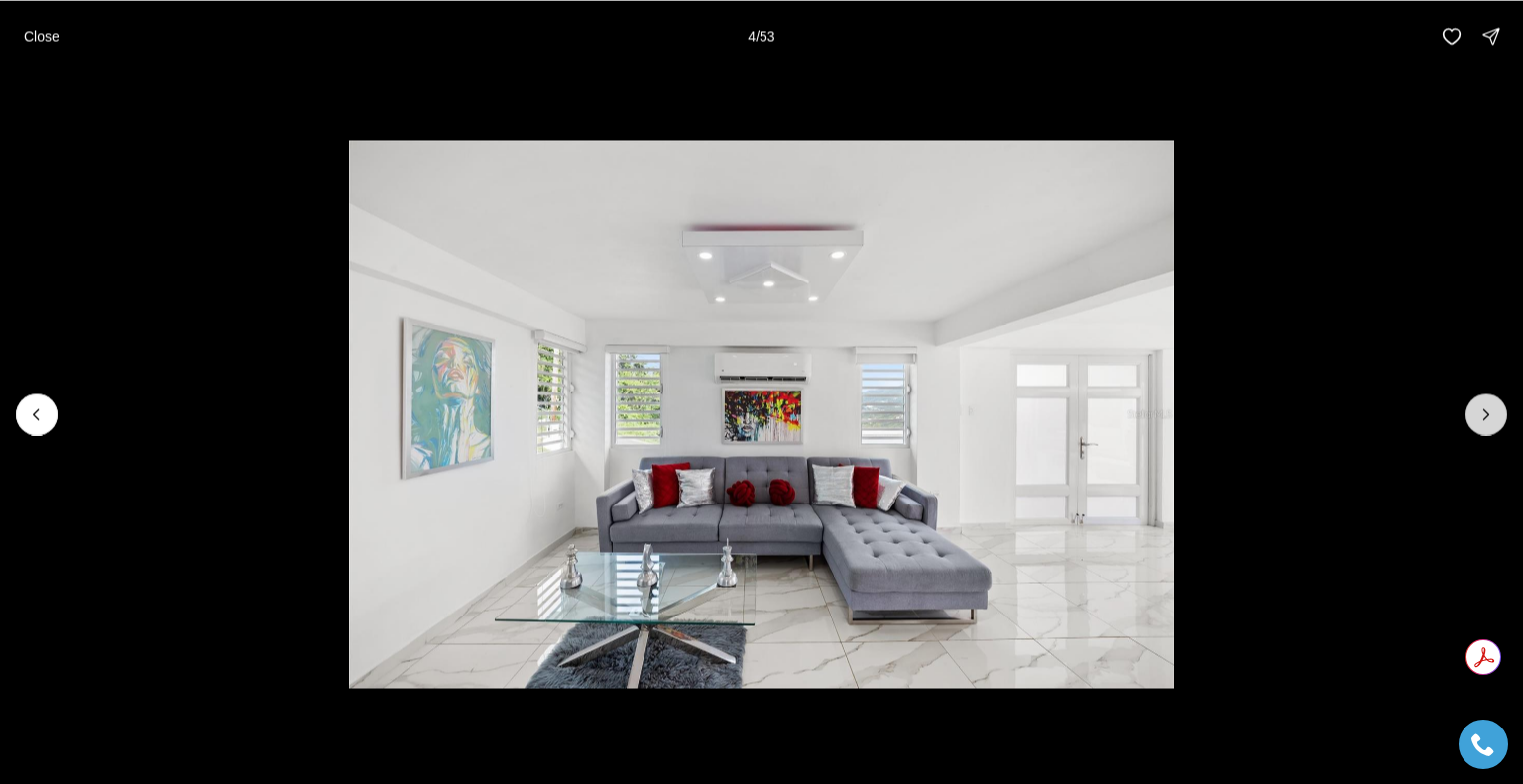 click at bounding box center (1486, 414) 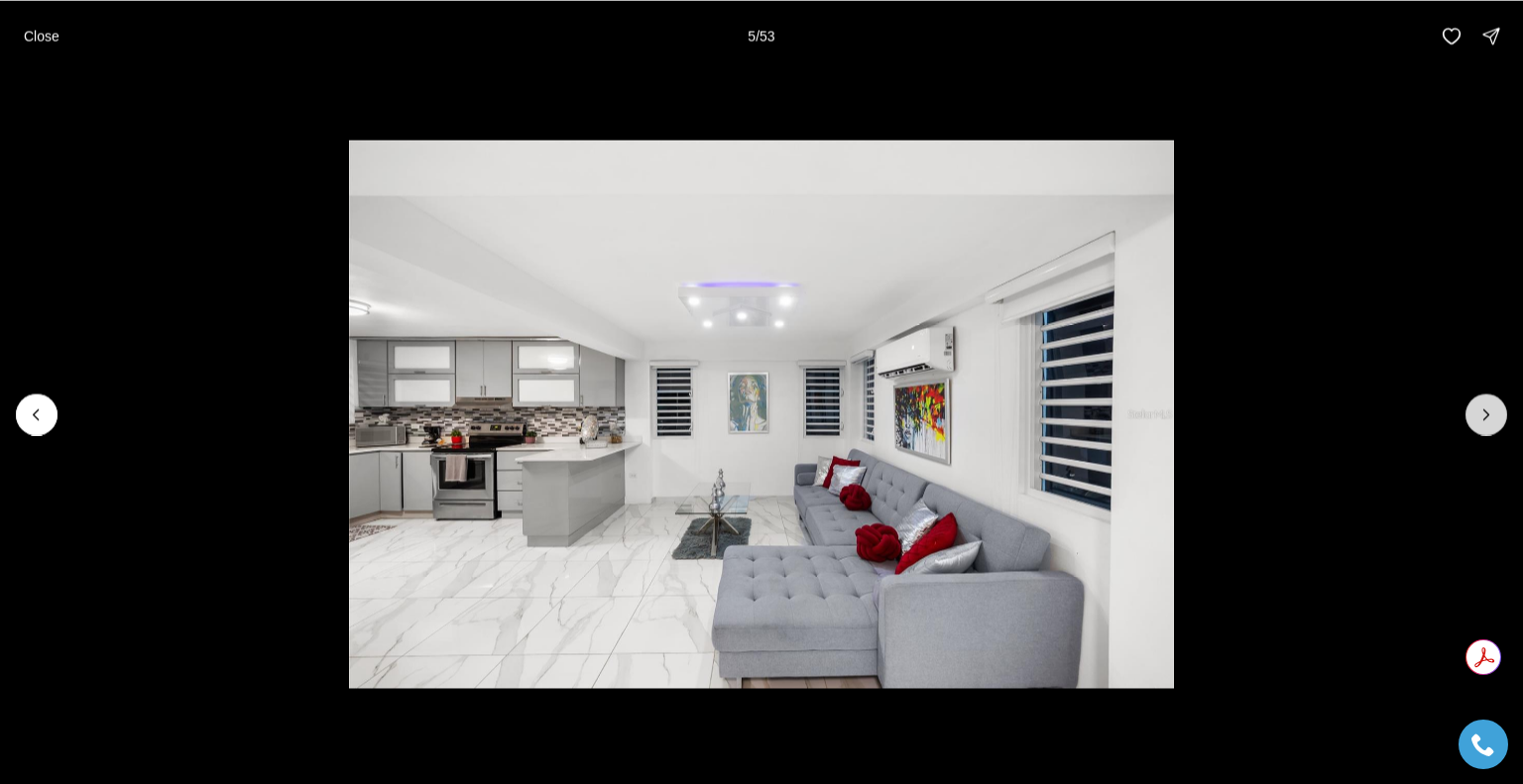 click at bounding box center (1486, 414) 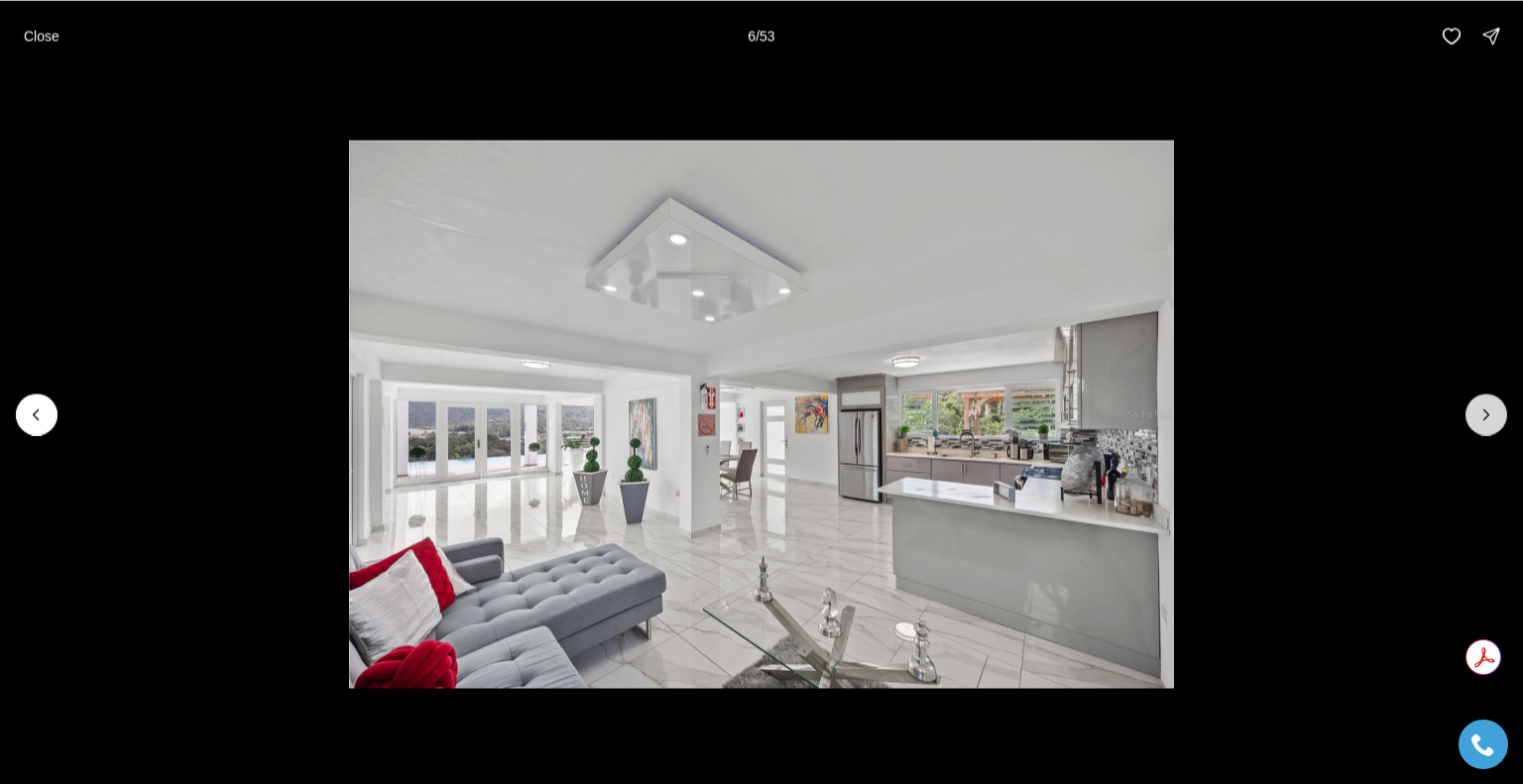 click at bounding box center [1486, 414] 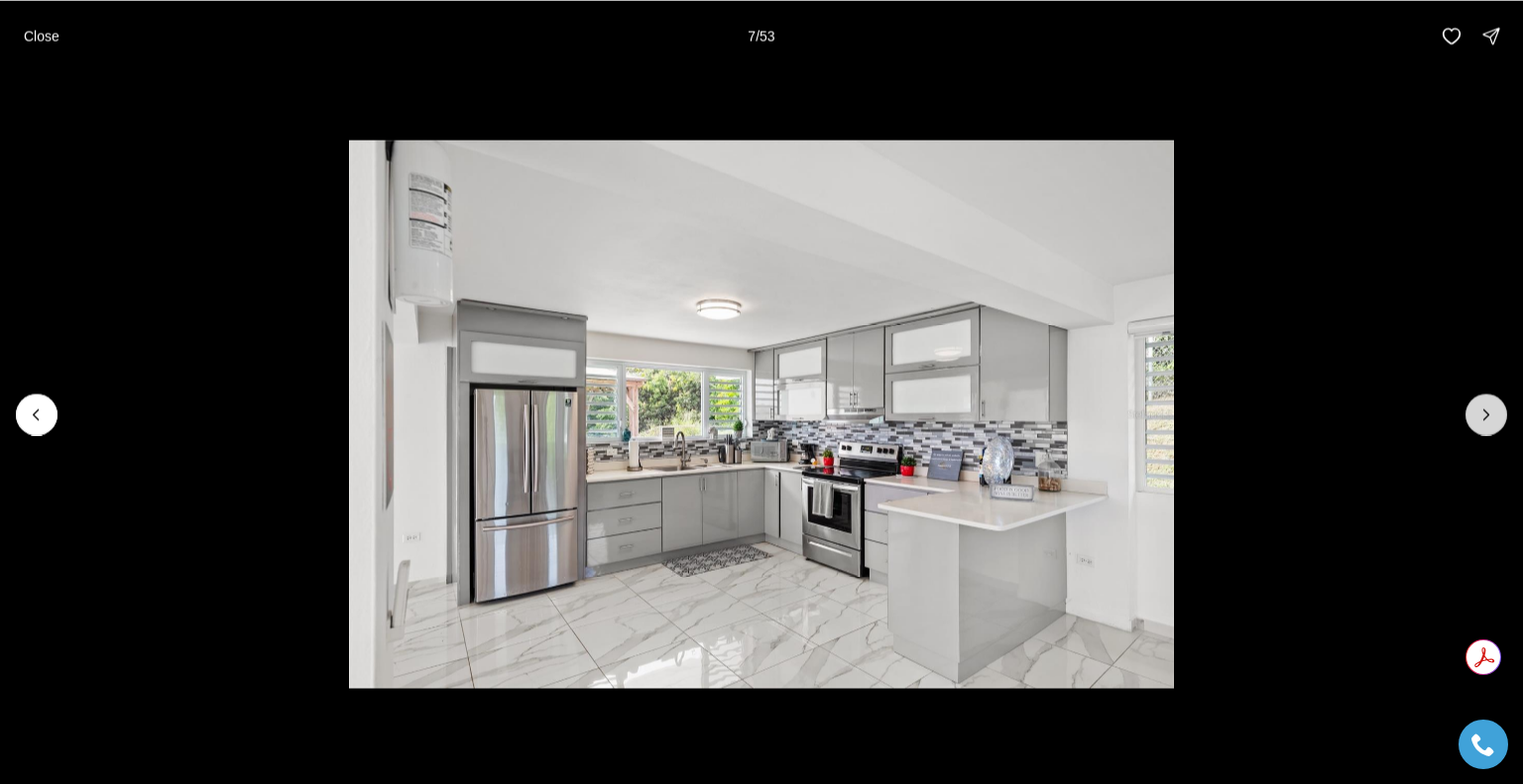 click at bounding box center [1486, 414] 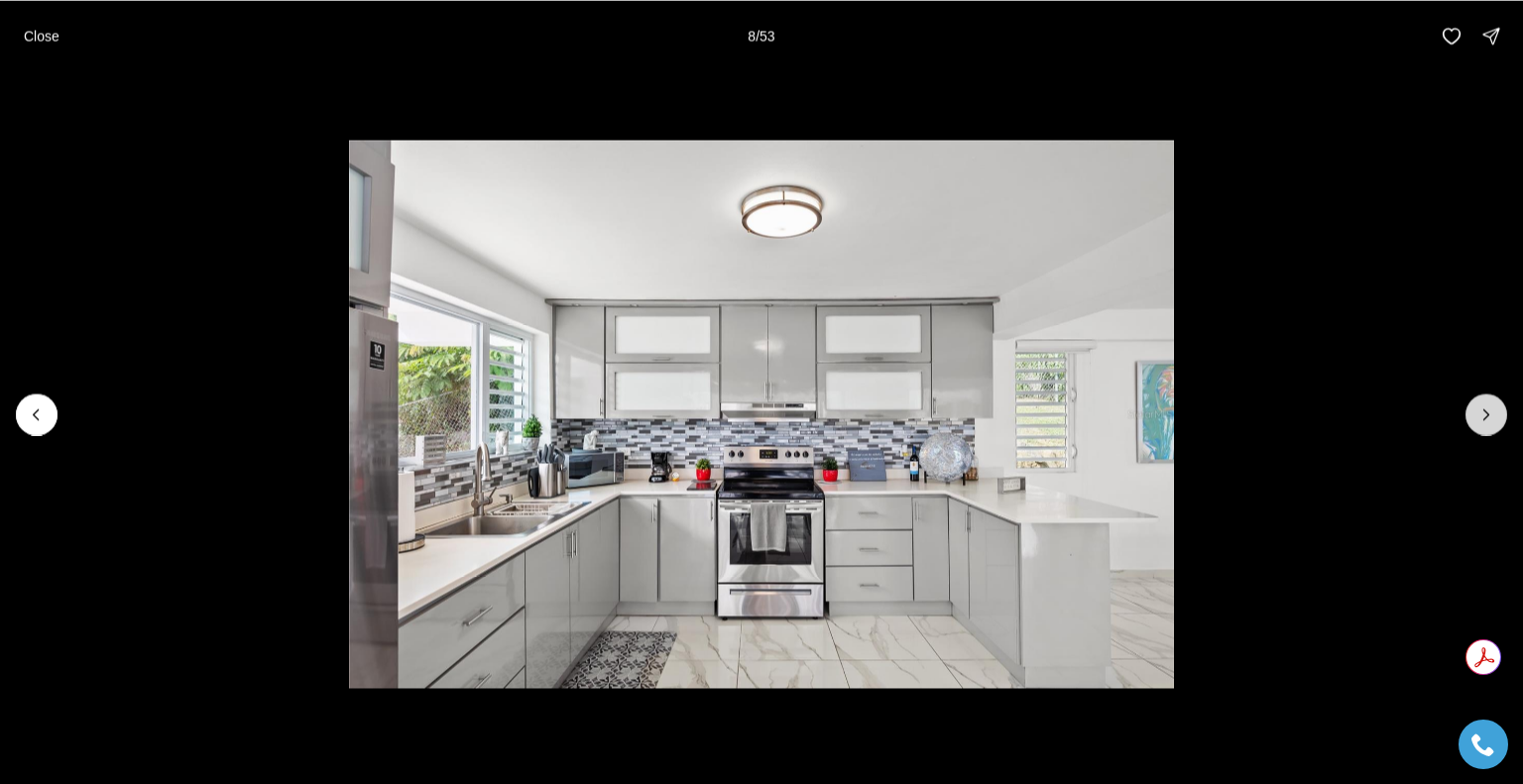 click at bounding box center [1486, 414] 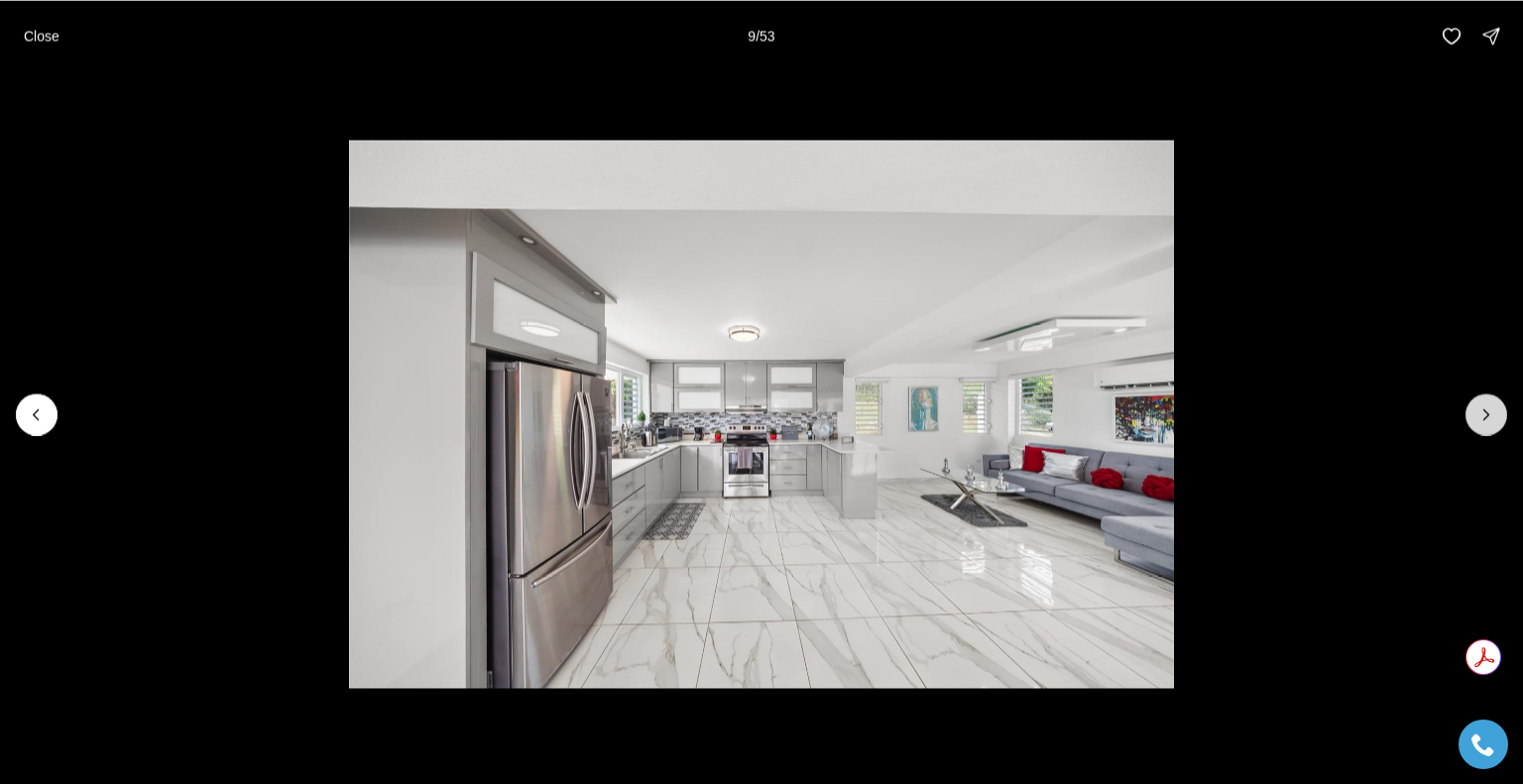 click at bounding box center [1486, 414] 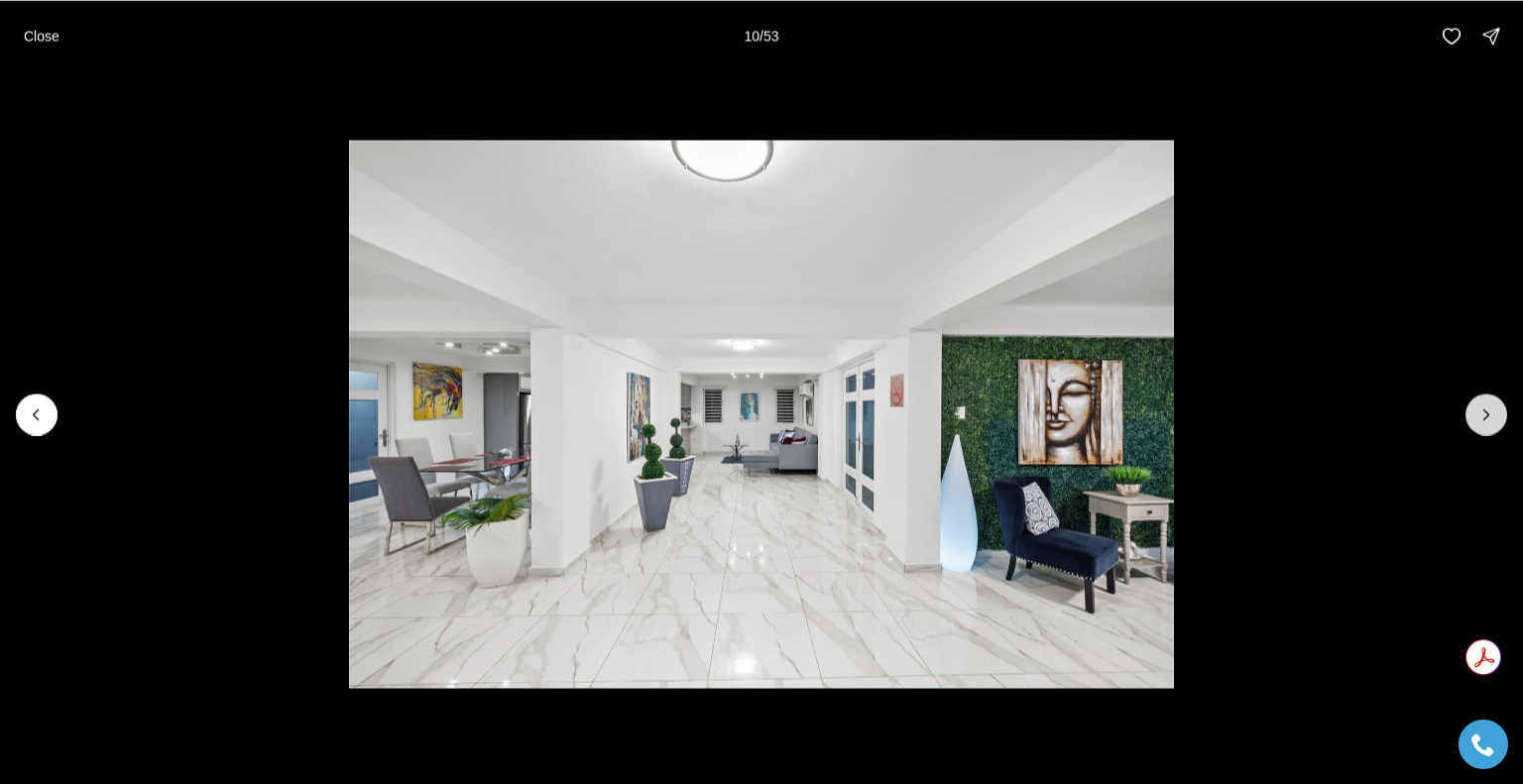 click at bounding box center [1486, 414] 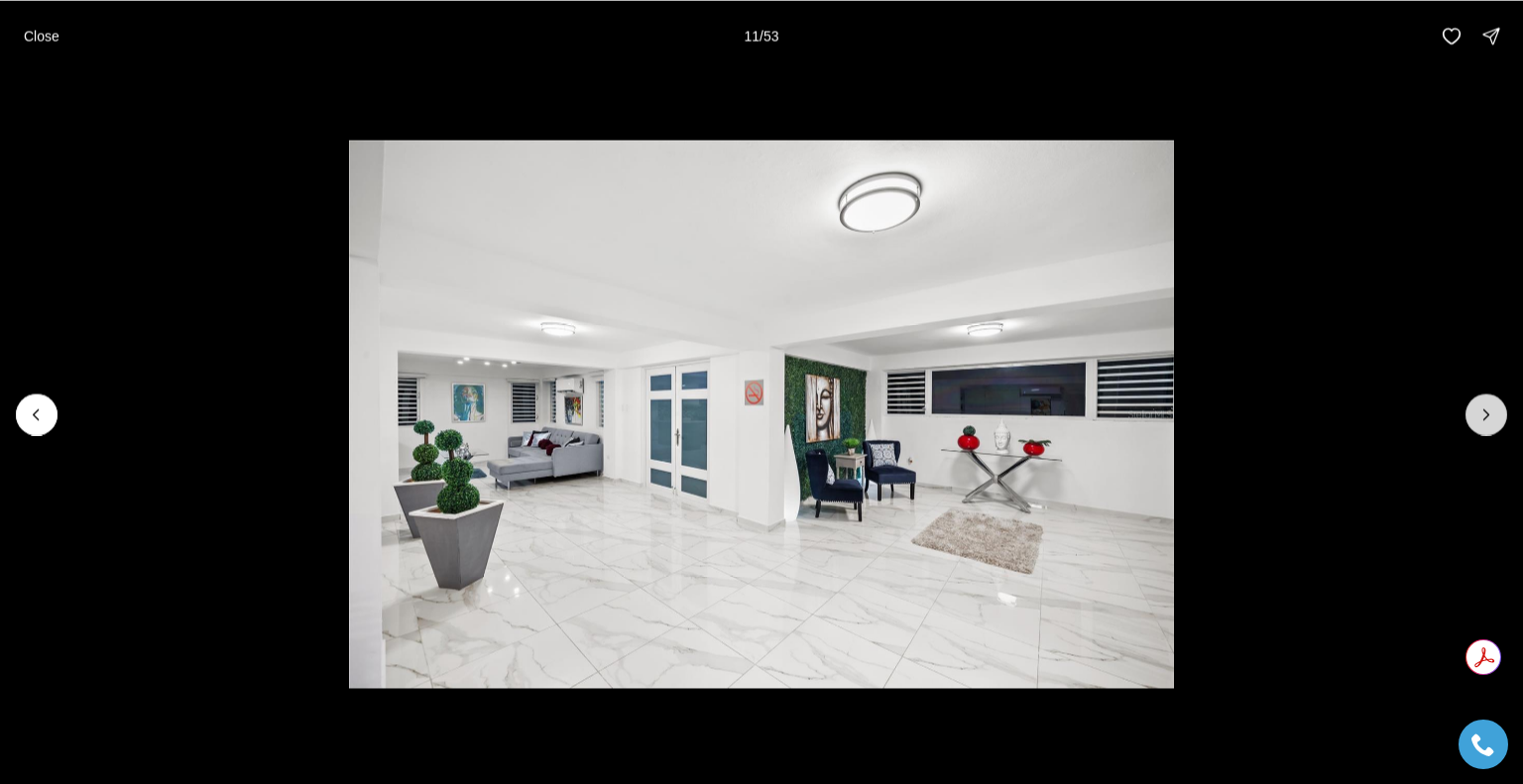 click at bounding box center [1486, 414] 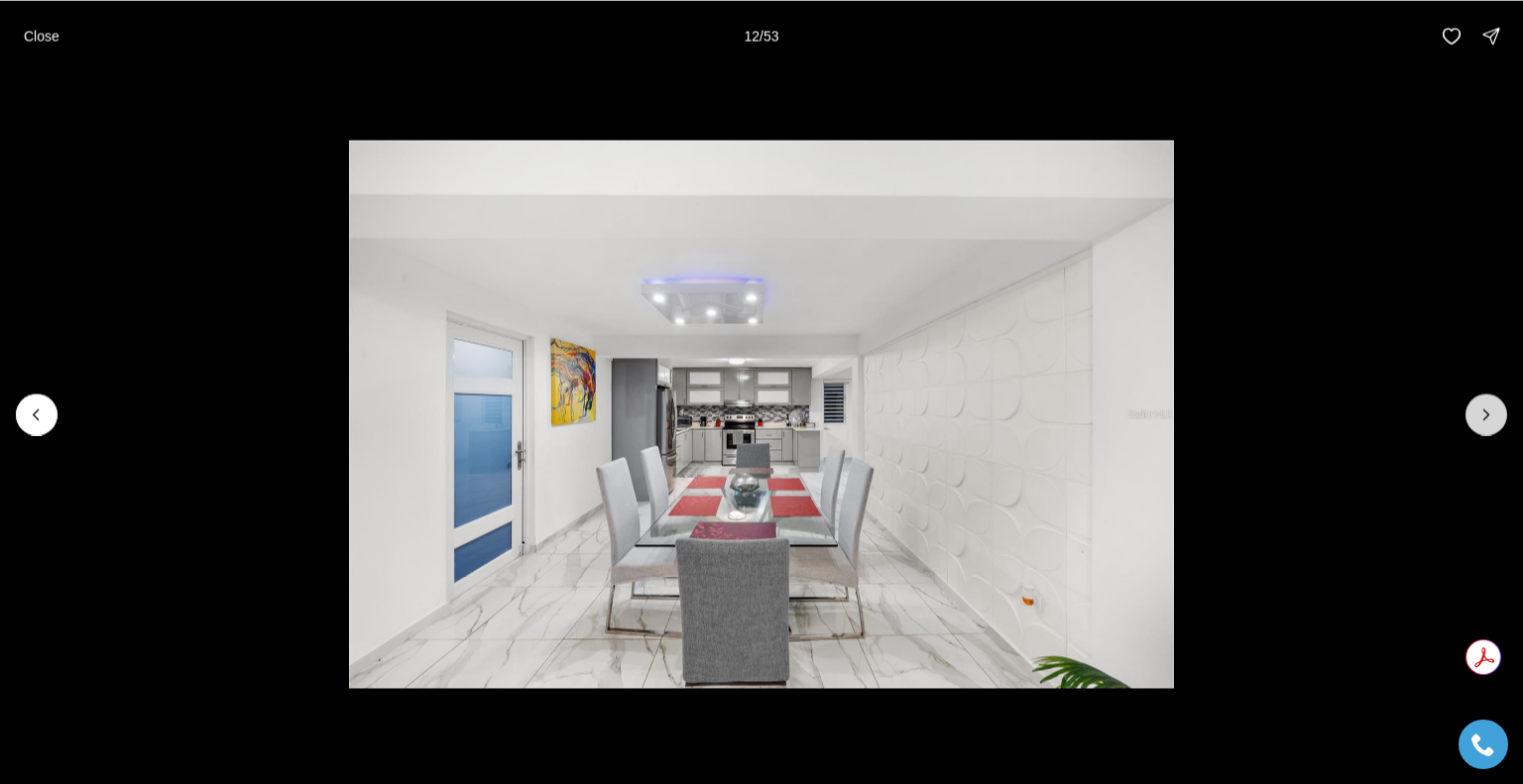 click at bounding box center [1486, 414] 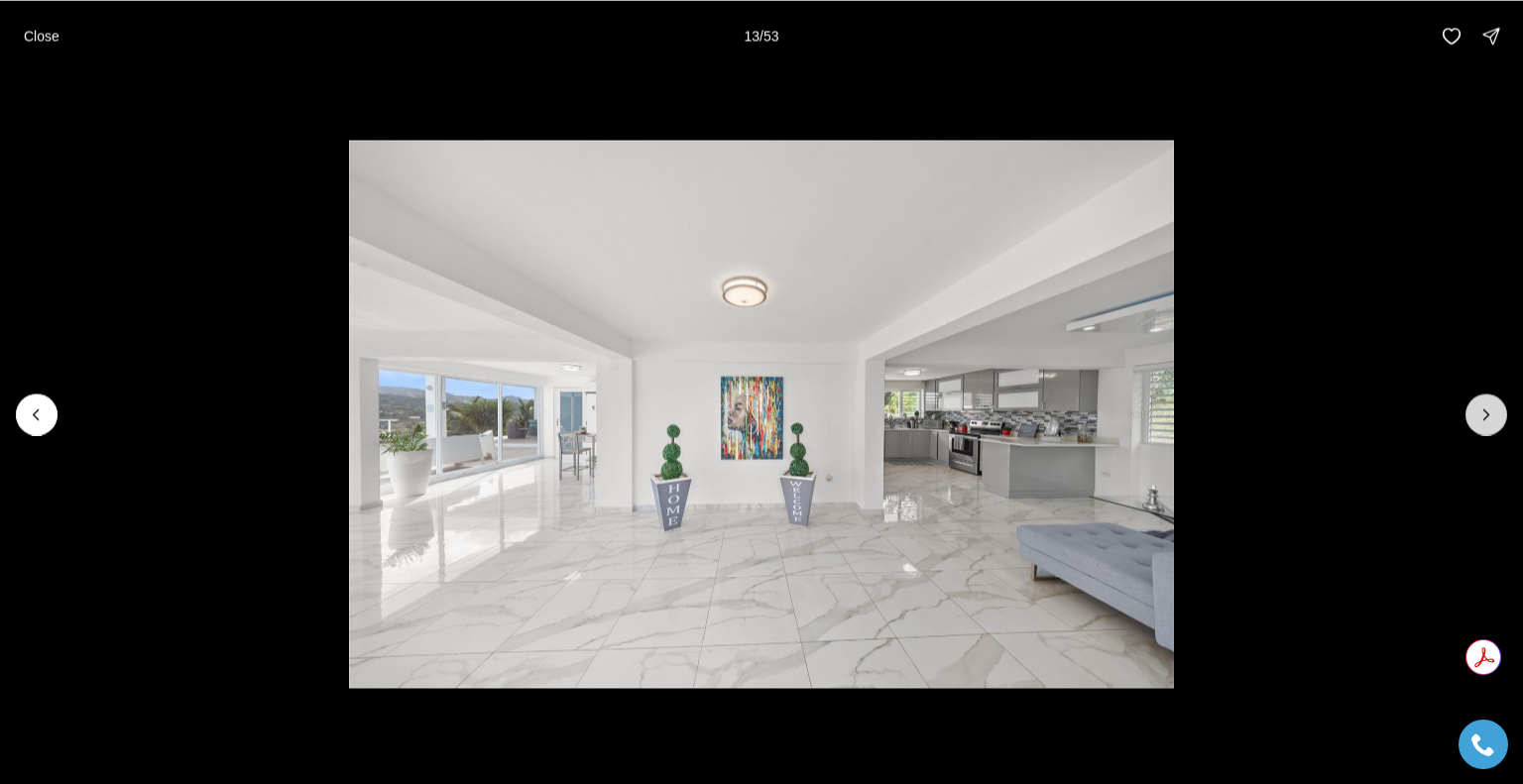 click at bounding box center [1486, 414] 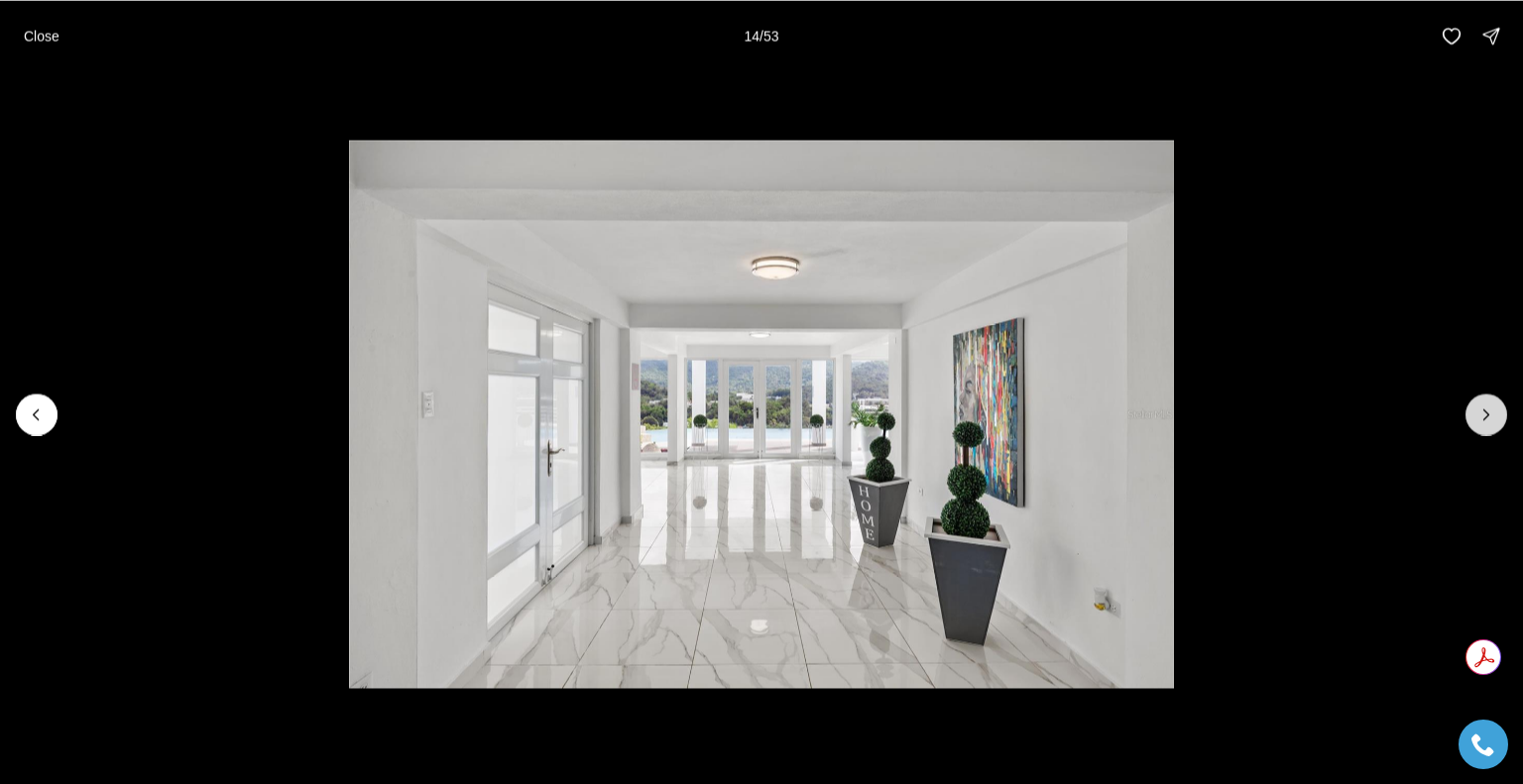 click at bounding box center [1486, 414] 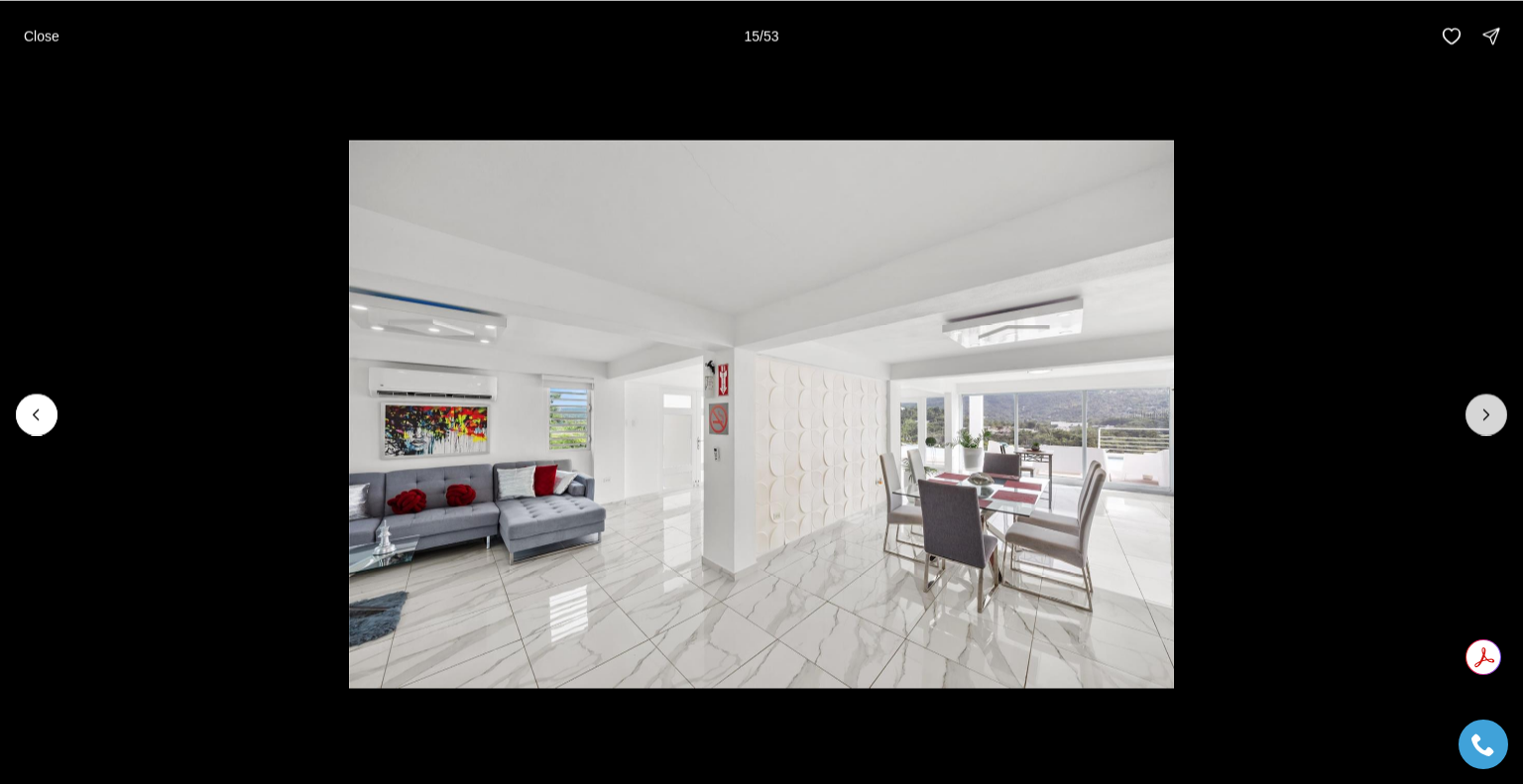 click at bounding box center (1486, 414) 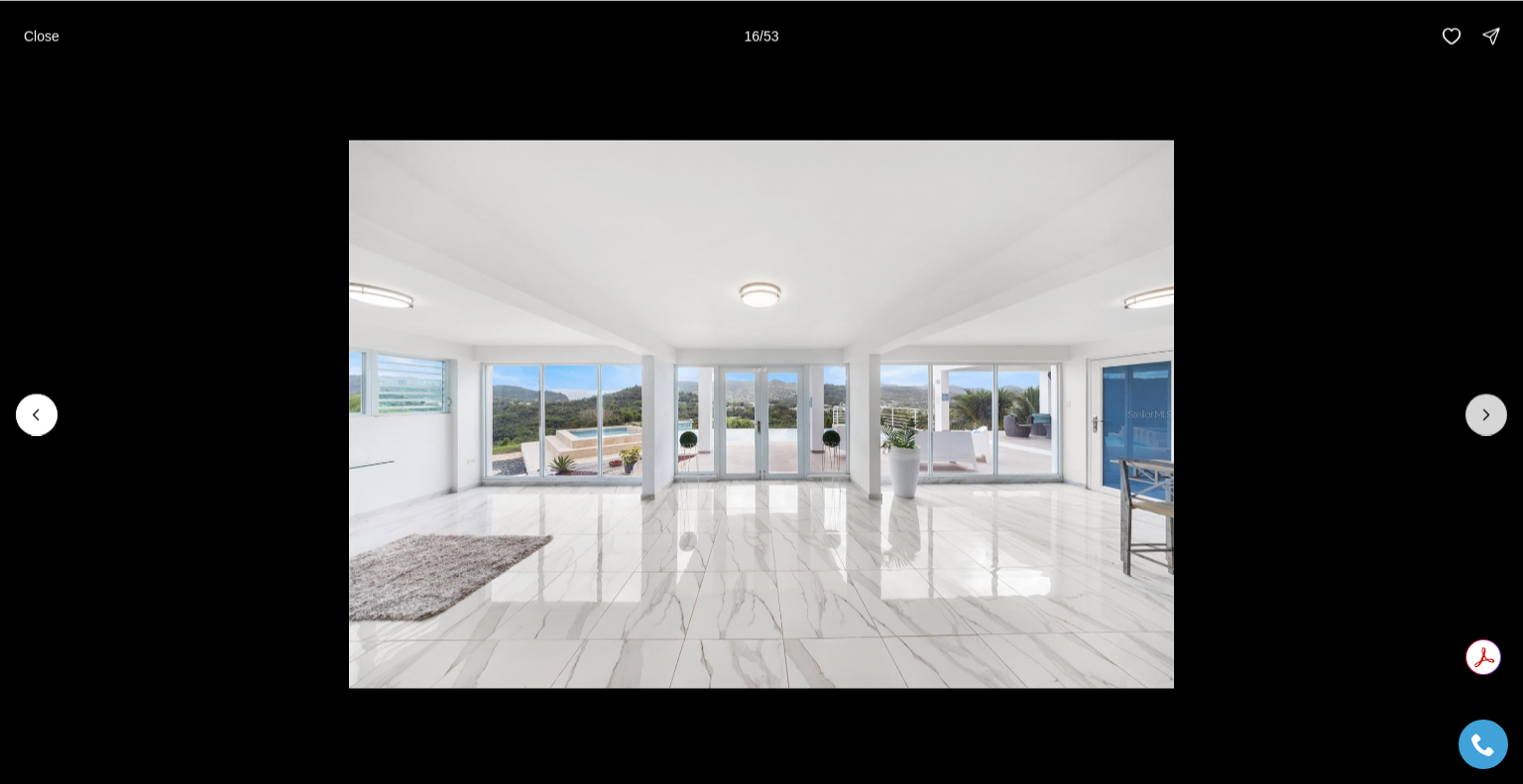 click at bounding box center (1486, 414) 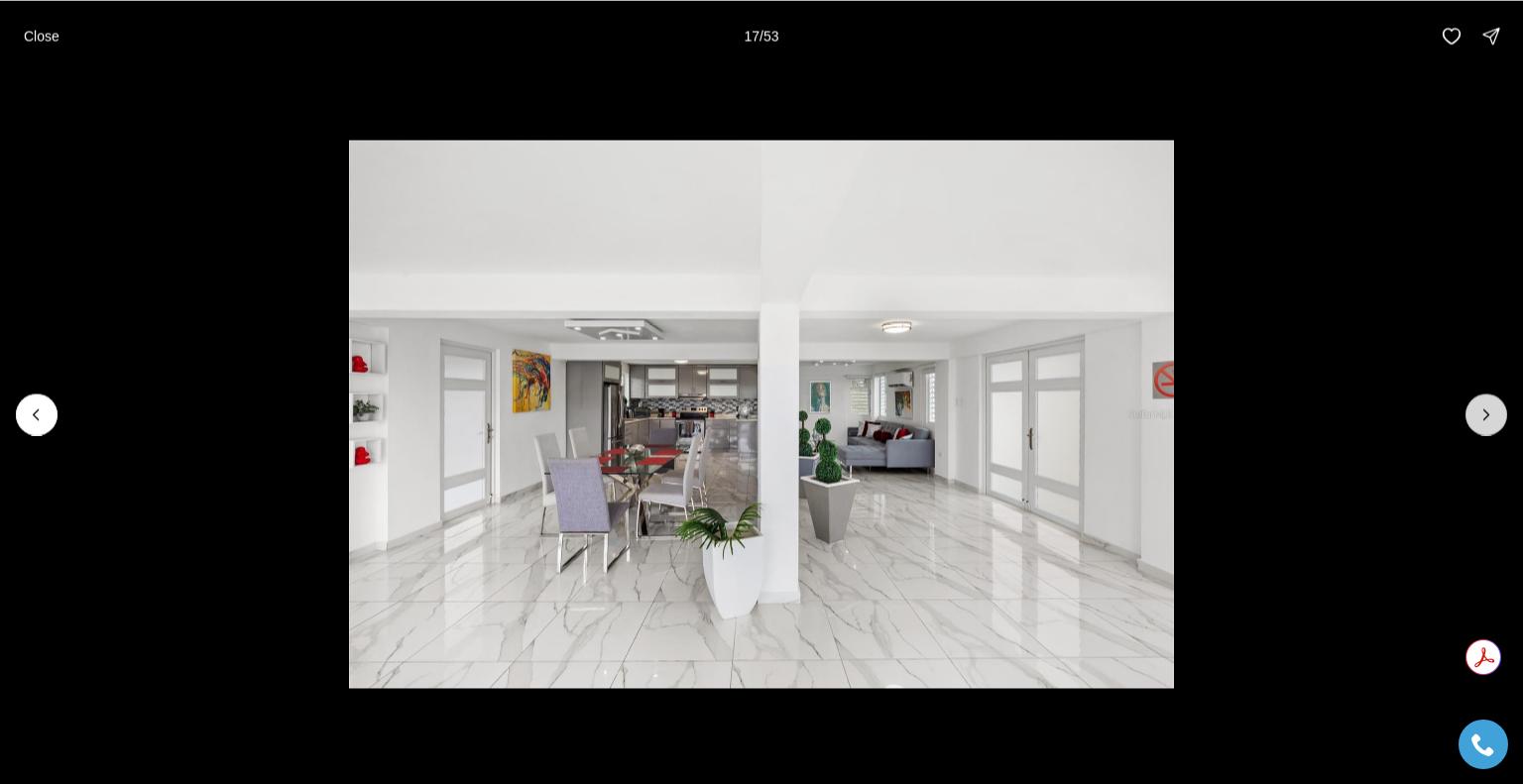 click at bounding box center [1486, 414] 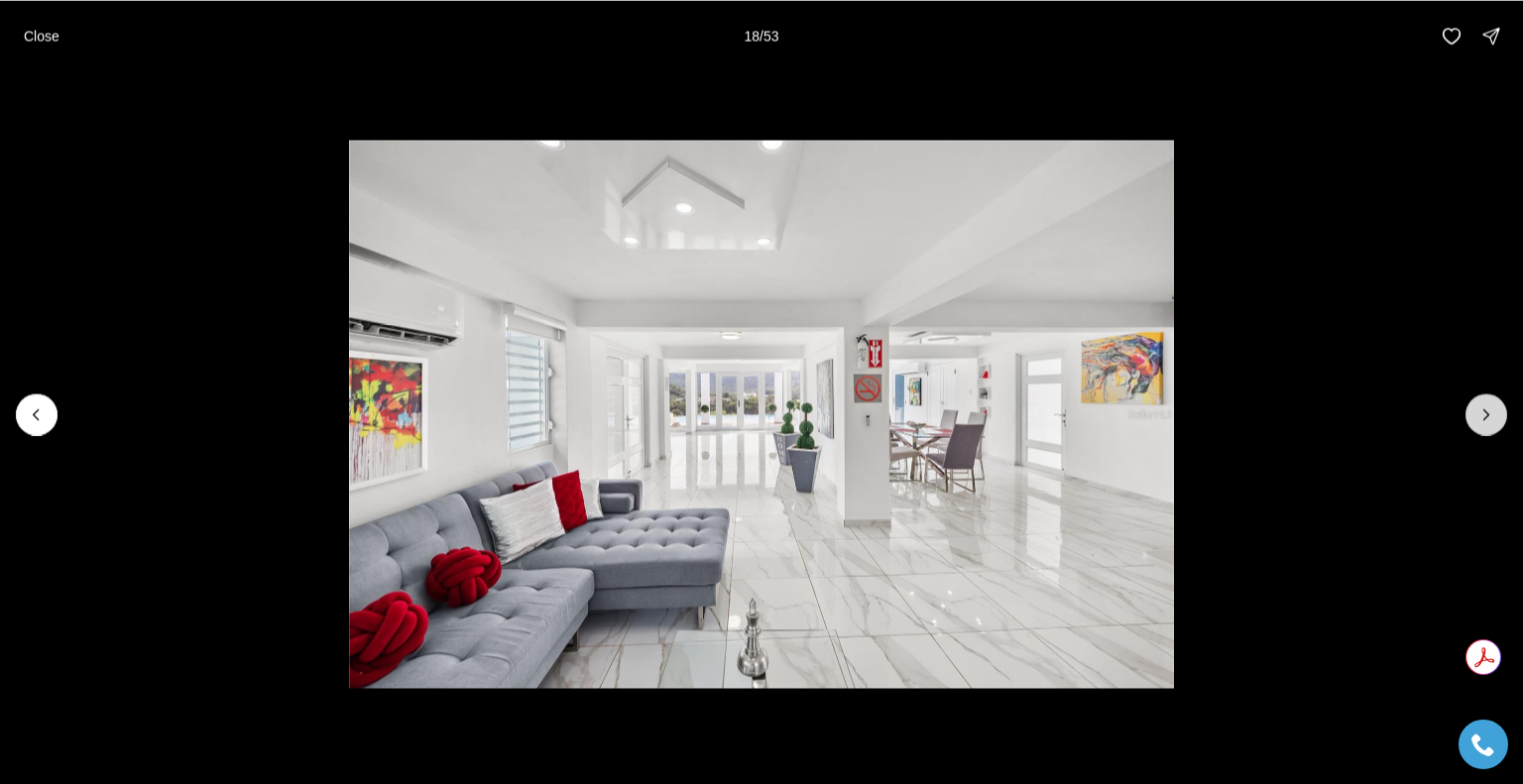 click at bounding box center [1486, 414] 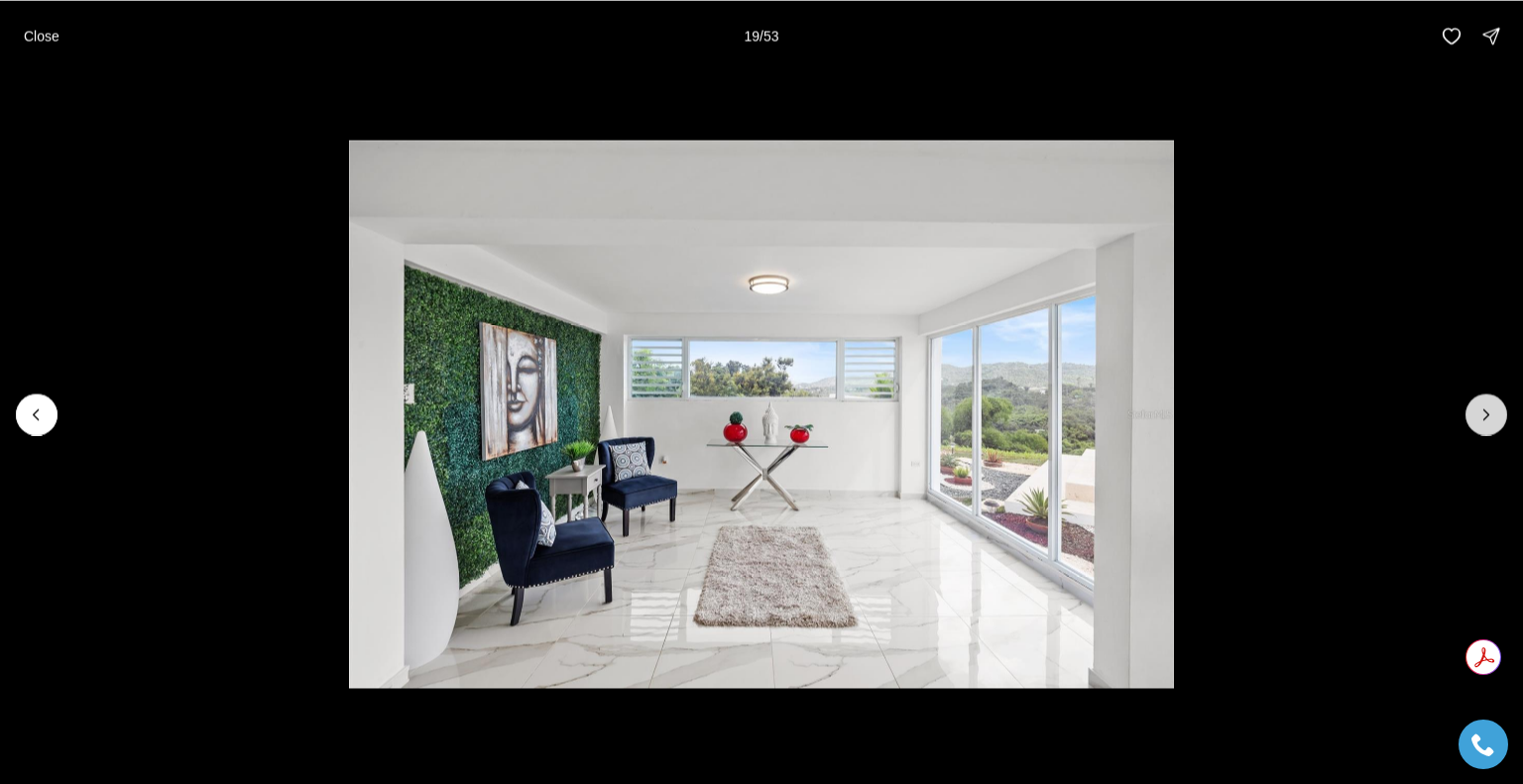 click at bounding box center (1486, 414) 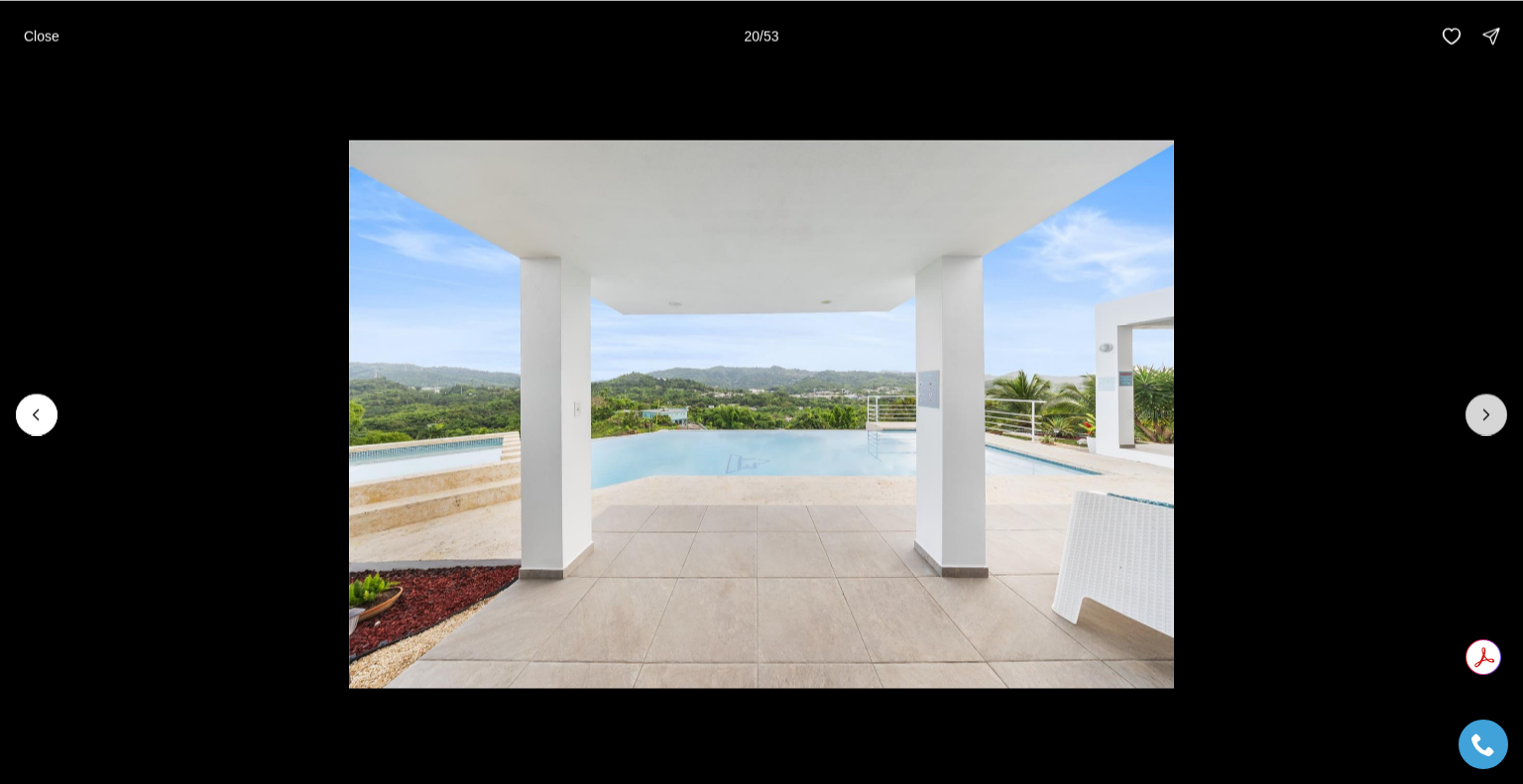 click at bounding box center (1486, 414) 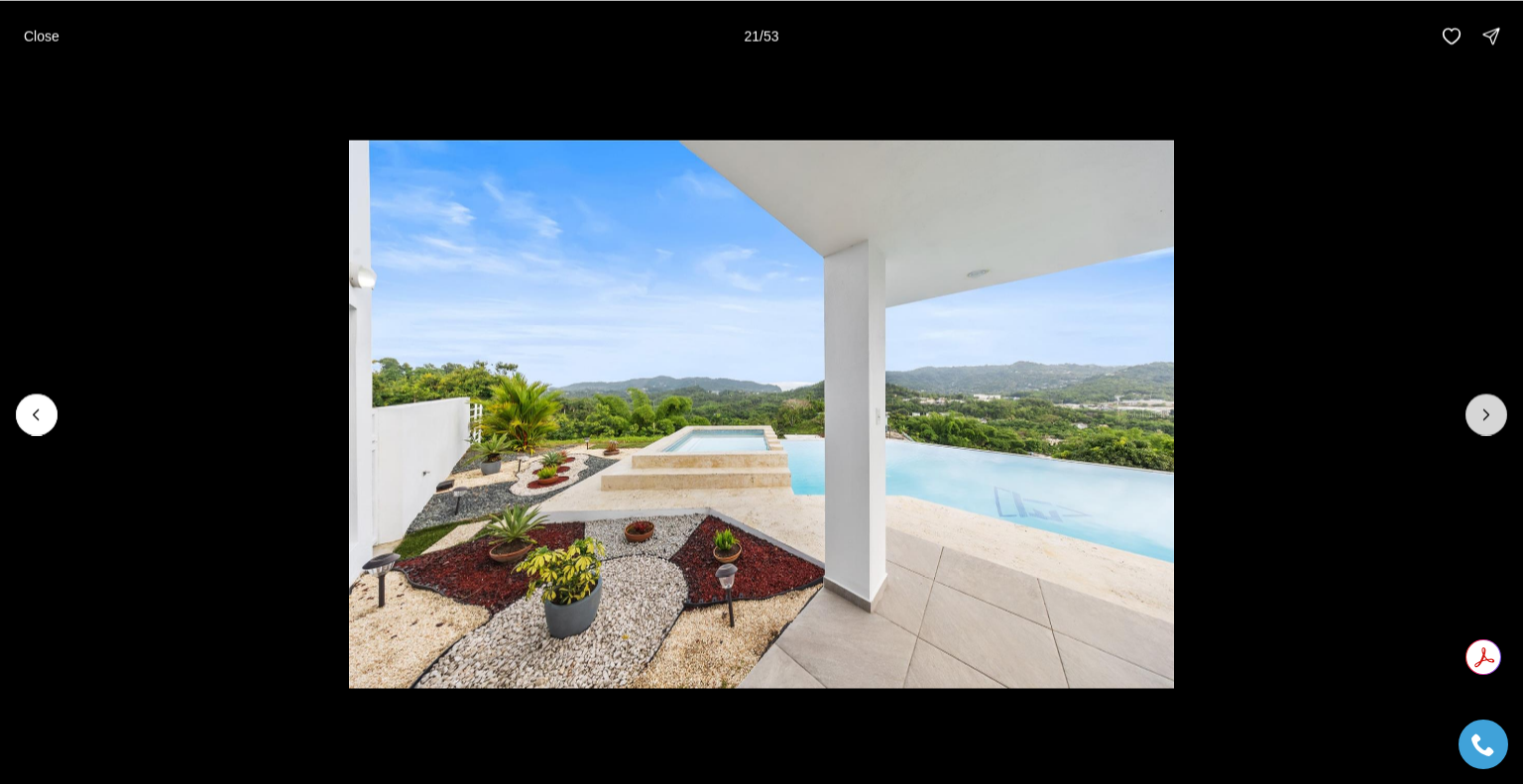 click at bounding box center (1486, 414) 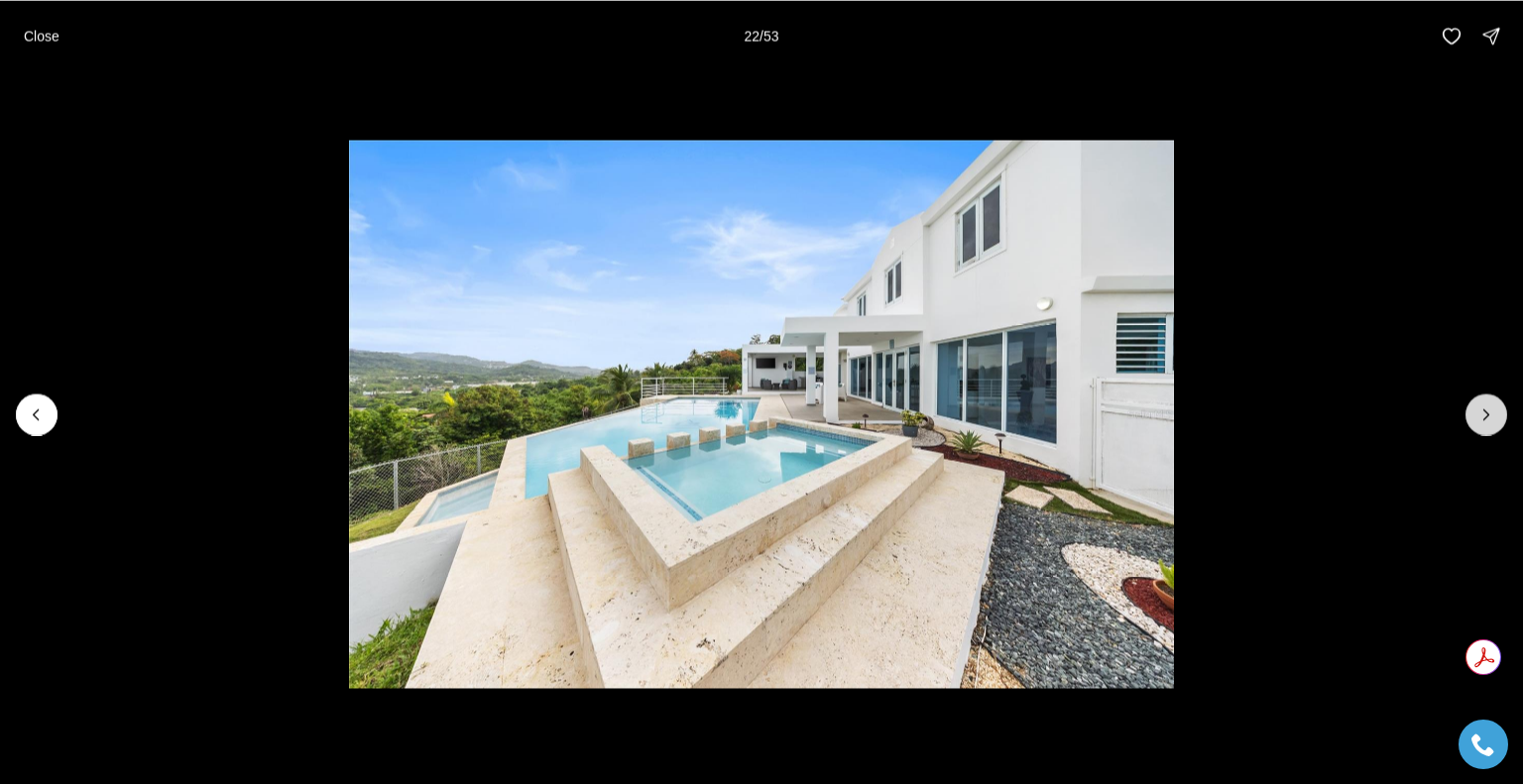 click at bounding box center [1486, 414] 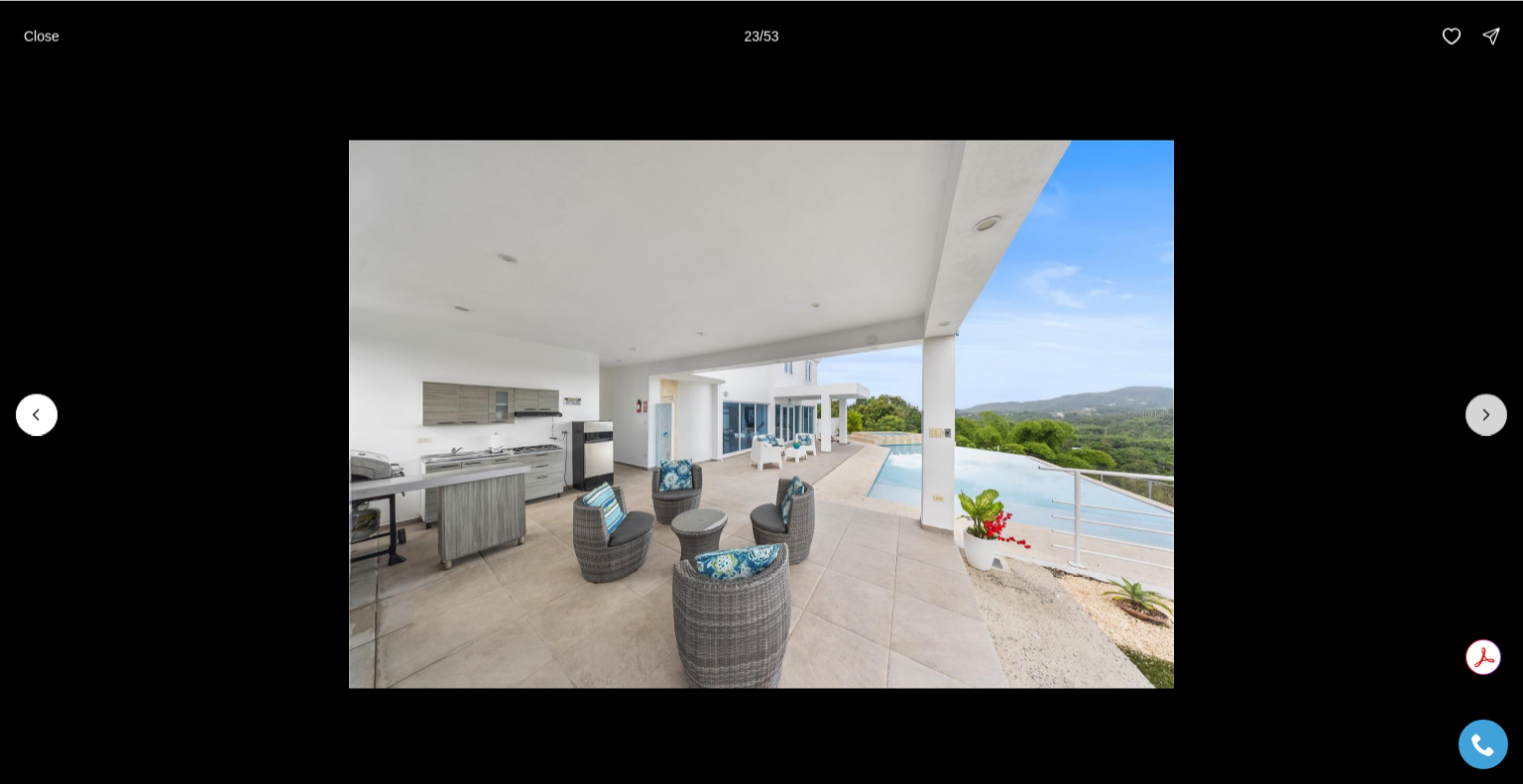 click at bounding box center [1486, 414] 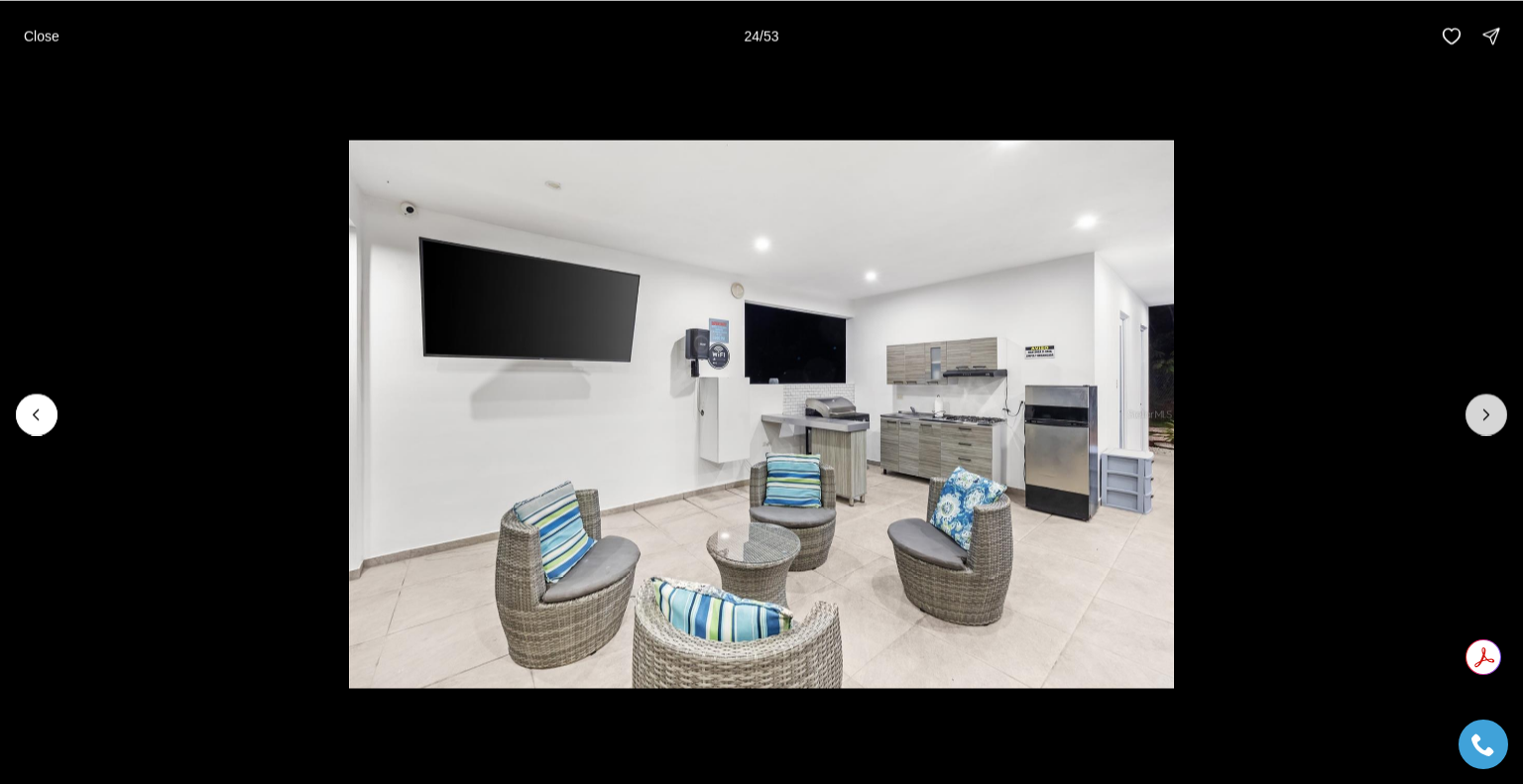 click at bounding box center (1486, 414) 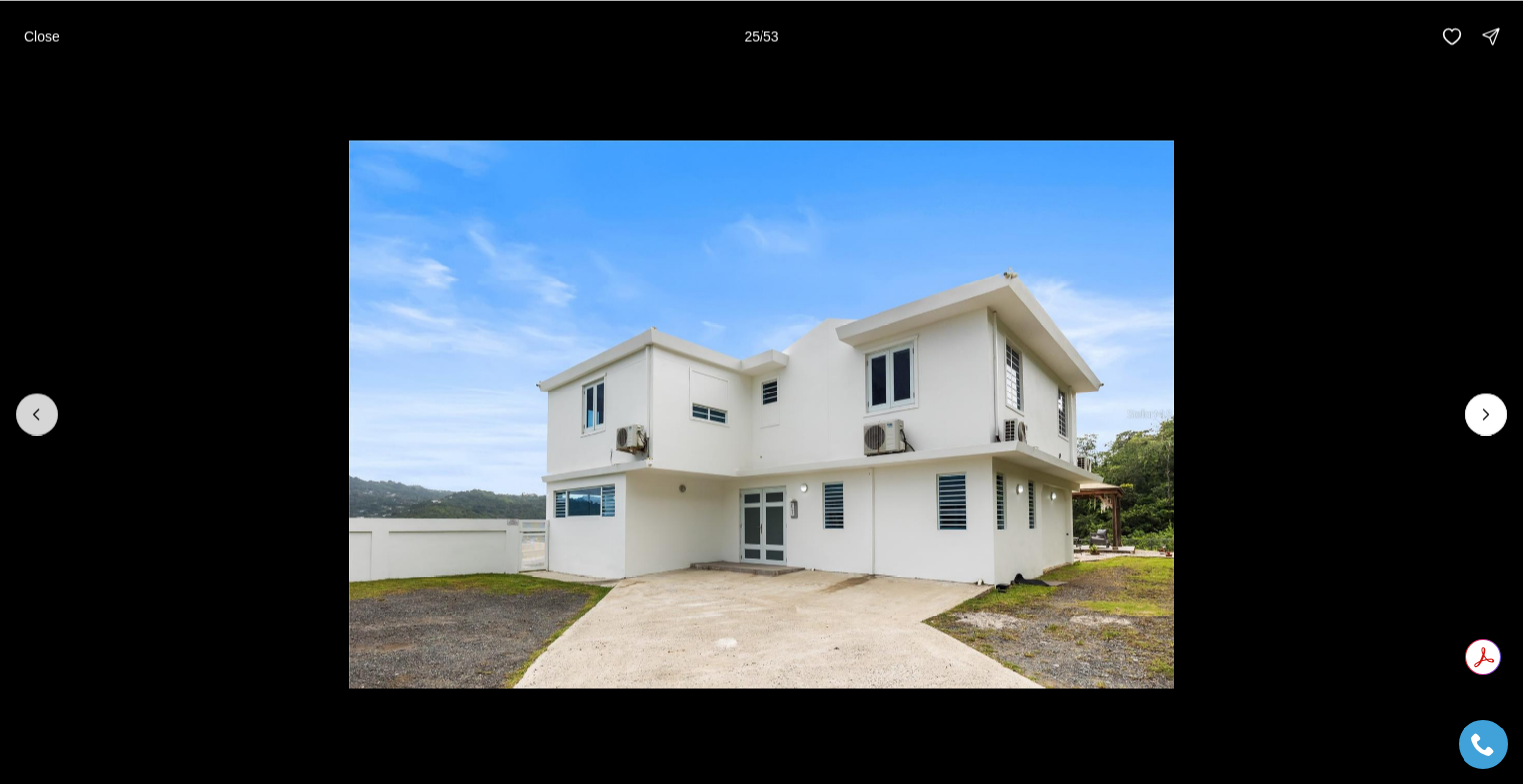 click at bounding box center (37, 414) 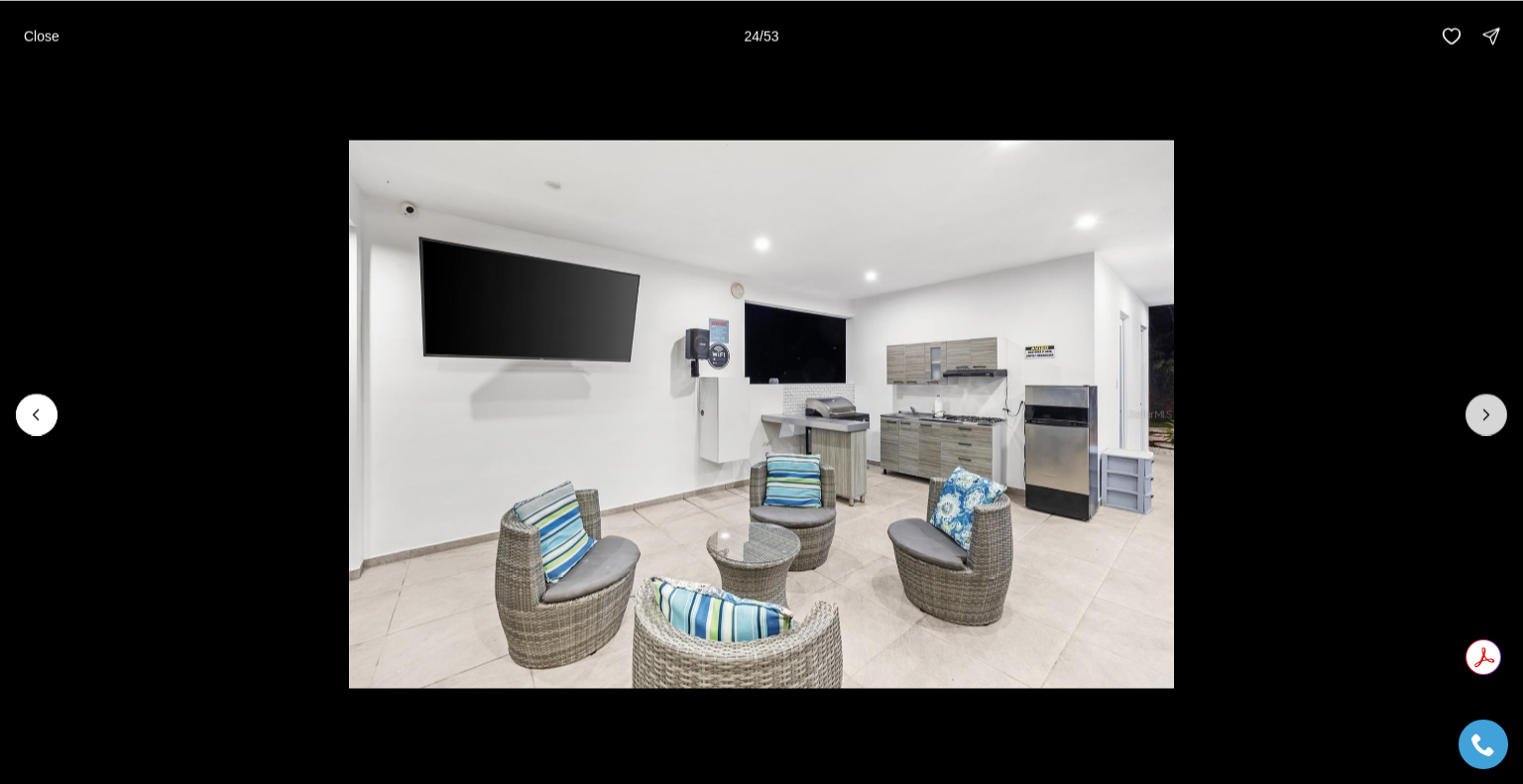 click at bounding box center [1486, 414] 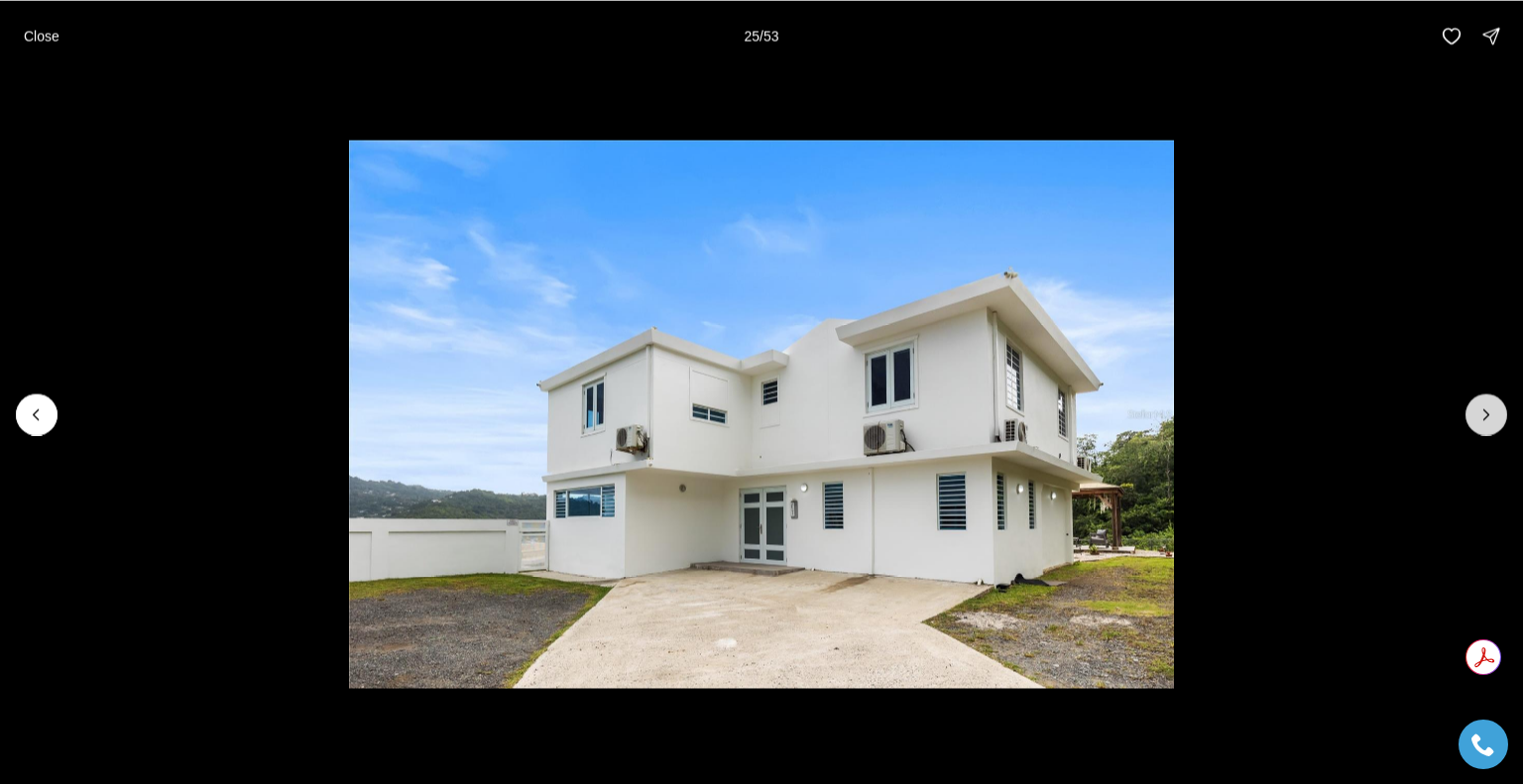 click at bounding box center (1486, 414) 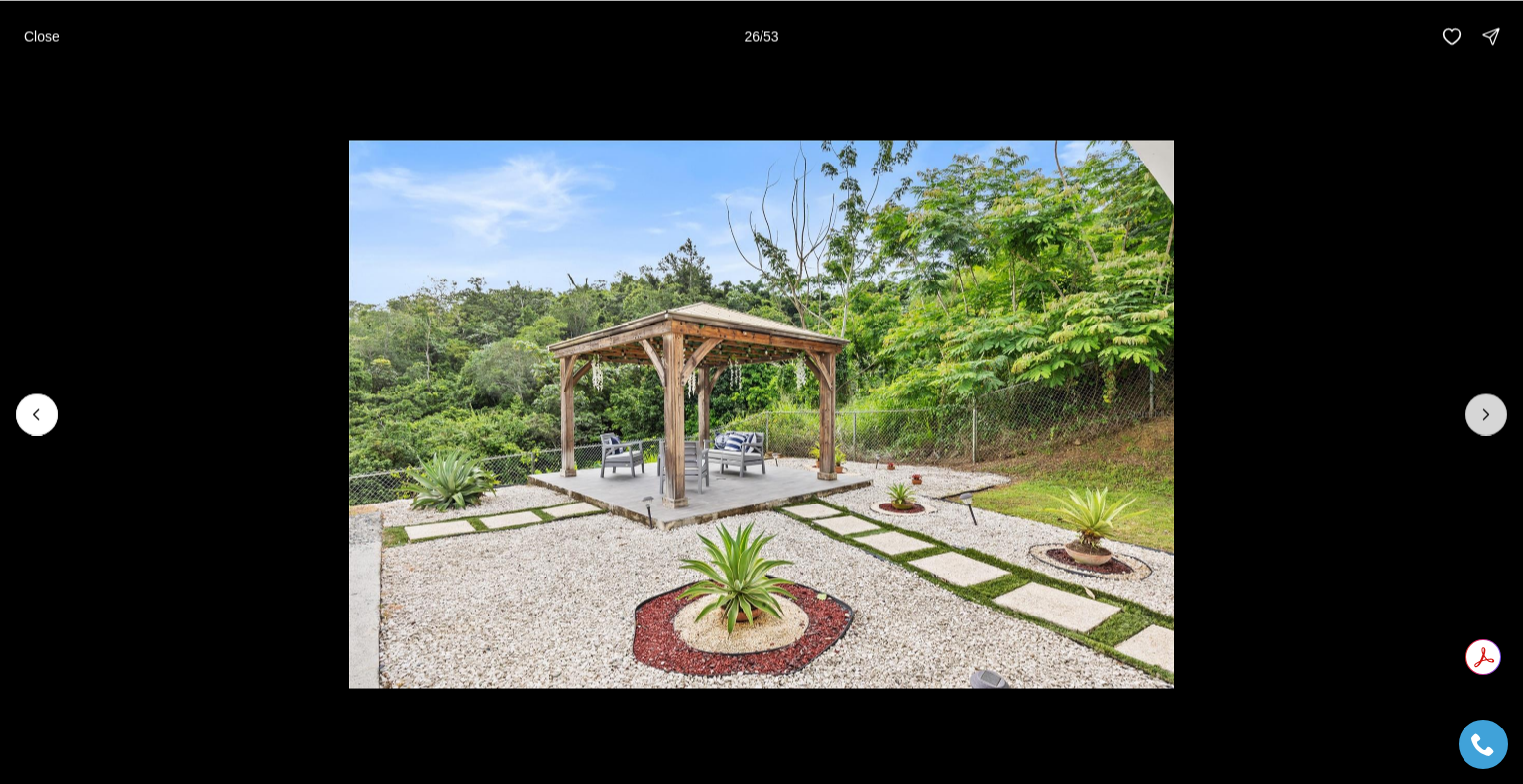 click at bounding box center (1486, 414) 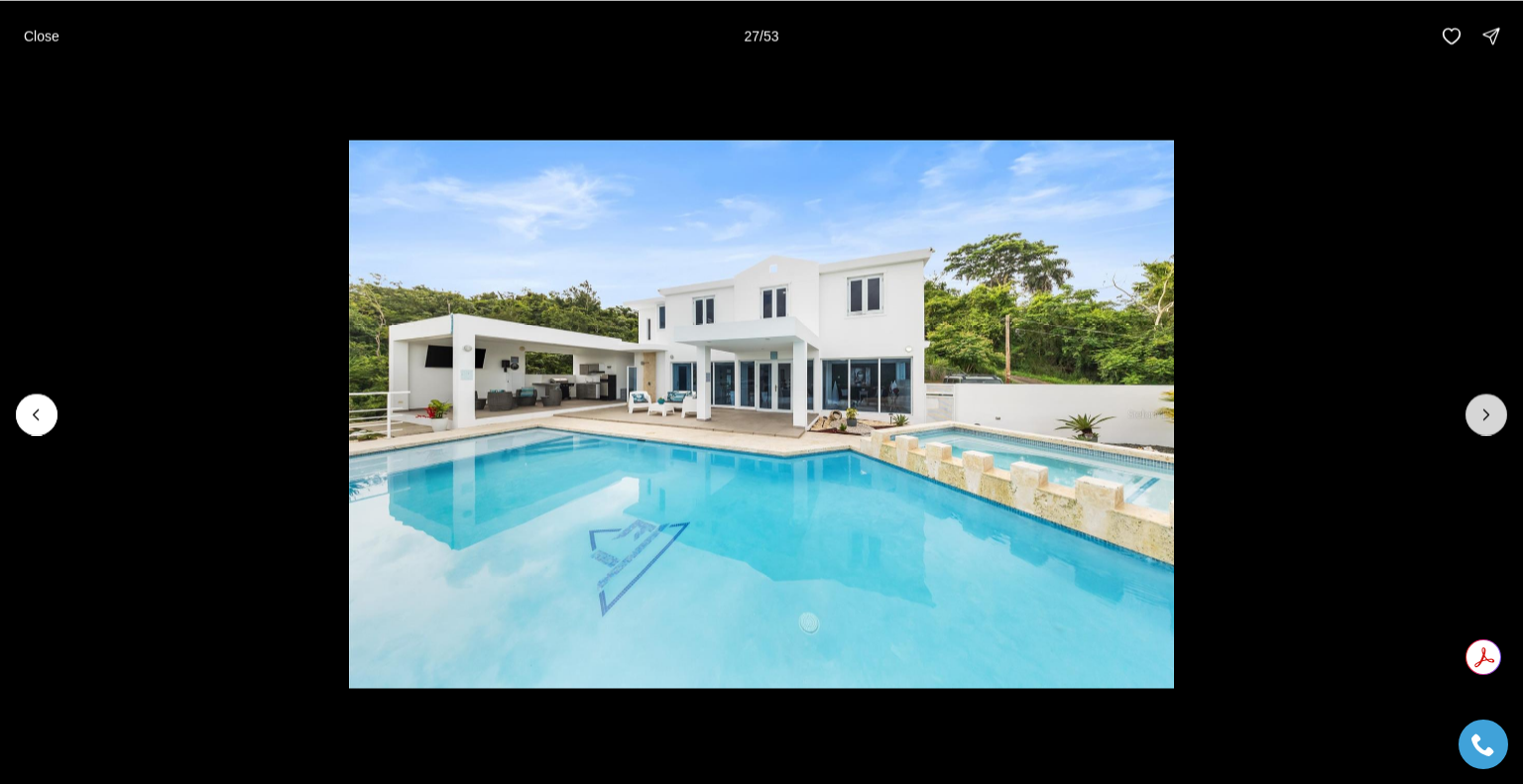 click at bounding box center (1486, 414) 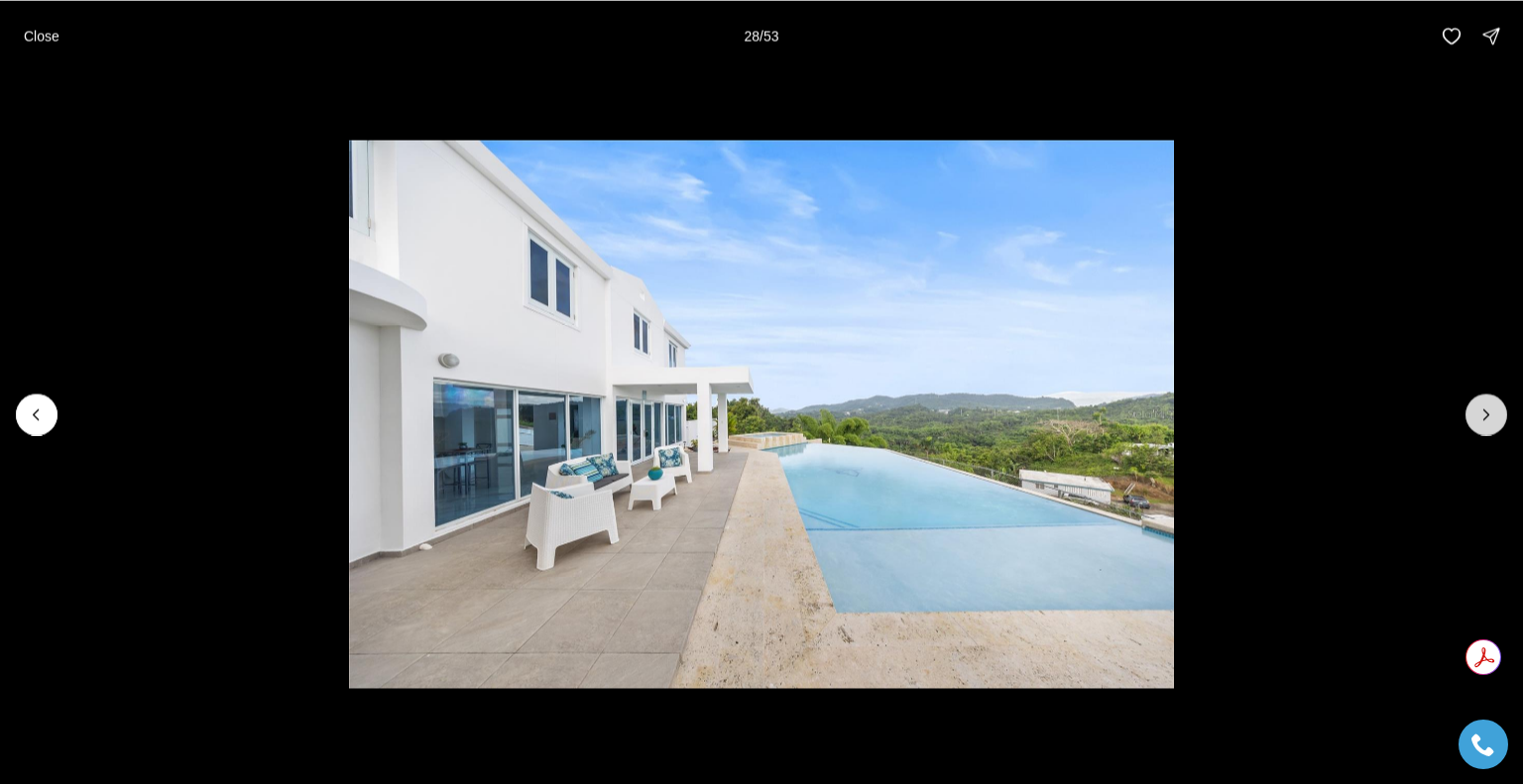 click at bounding box center [1486, 414] 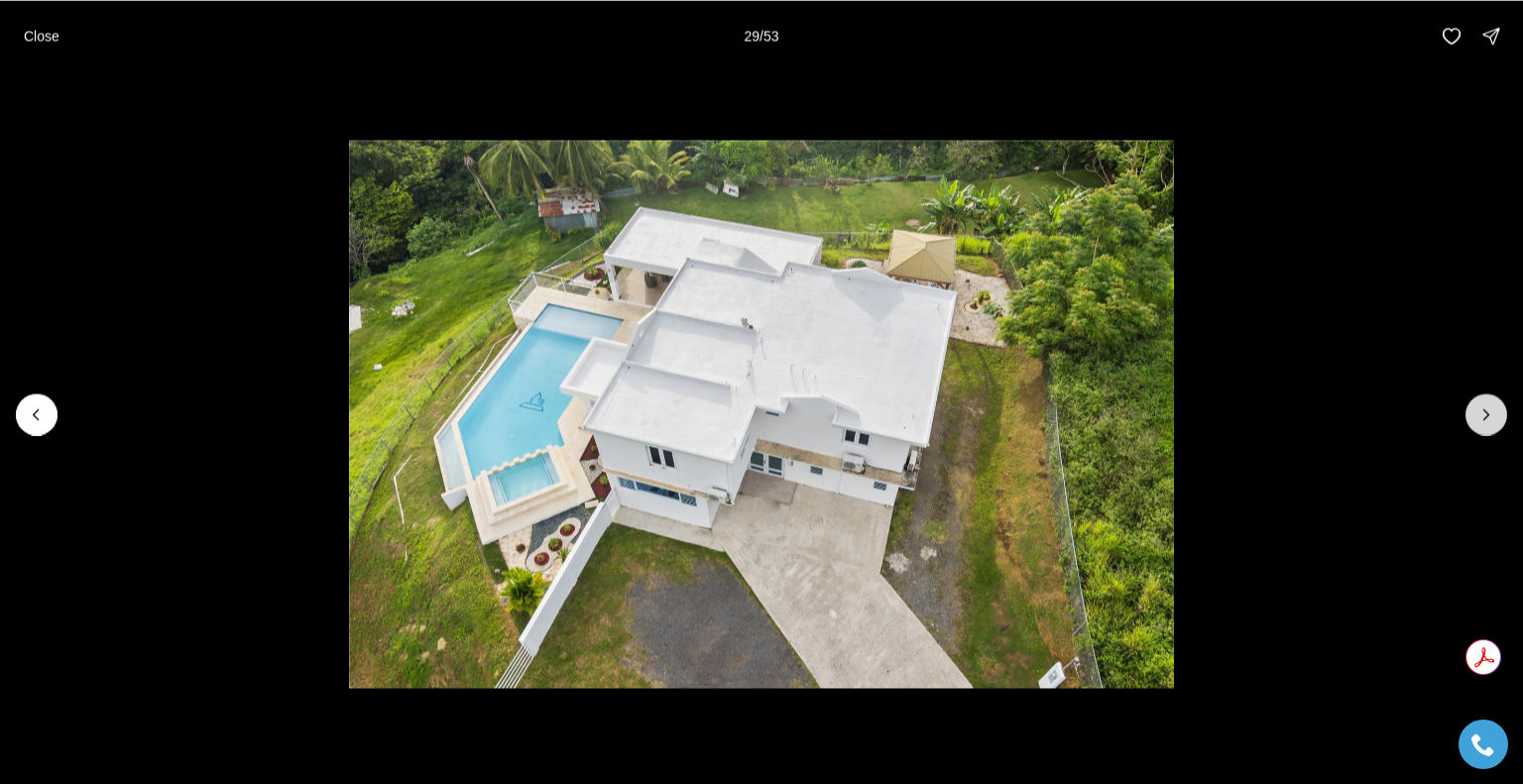 click at bounding box center (1486, 414) 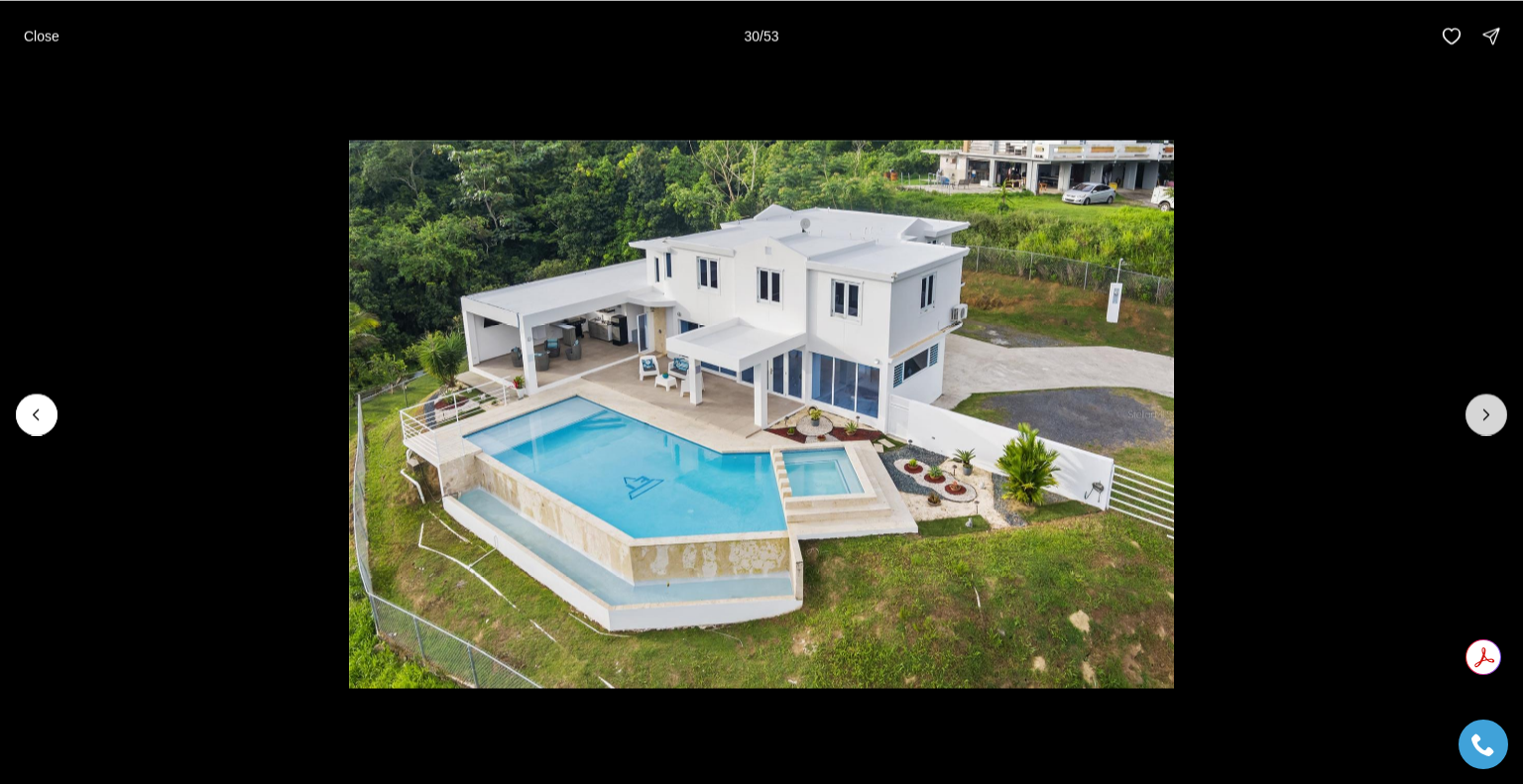 click at bounding box center [1486, 414] 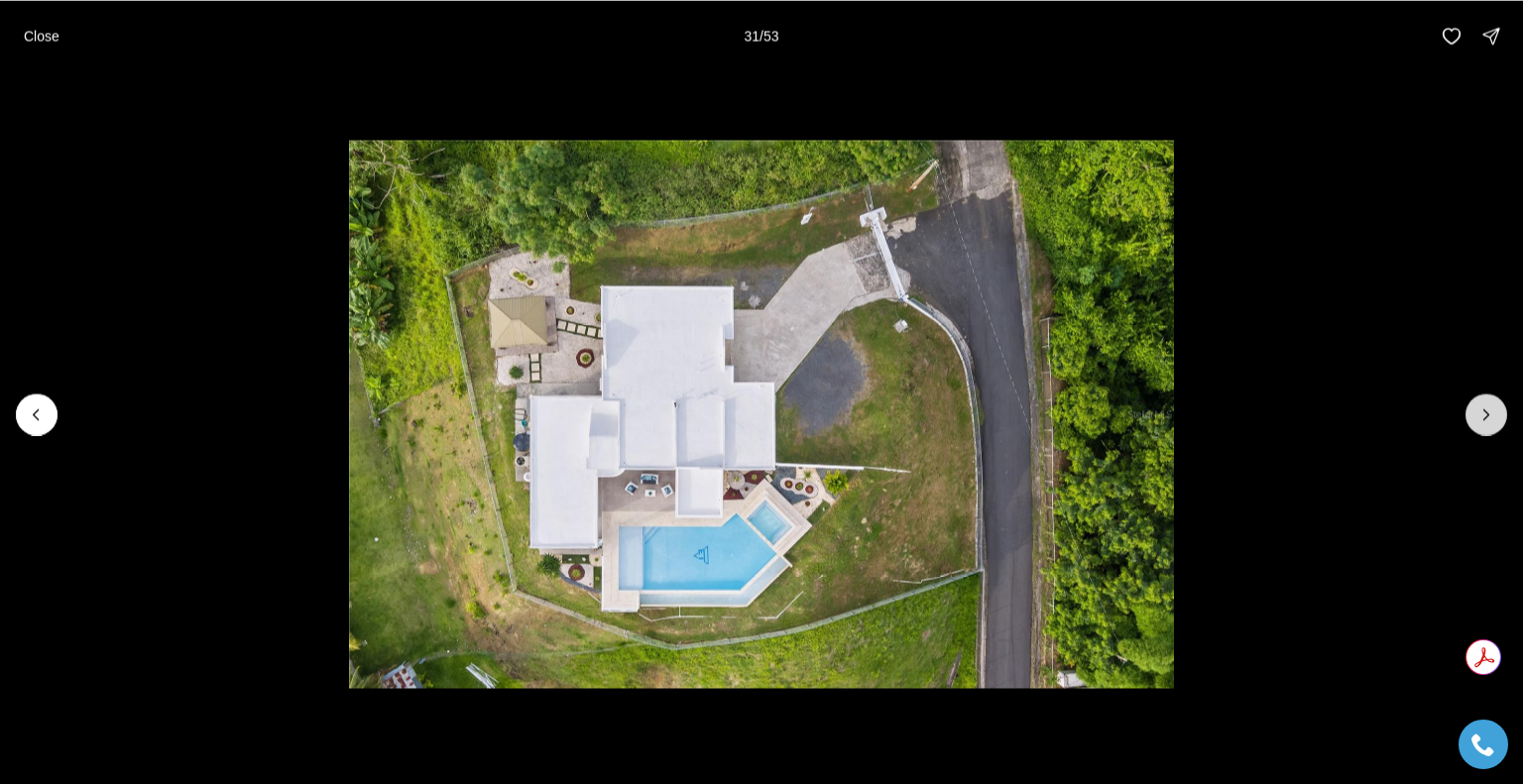 click at bounding box center (1486, 414) 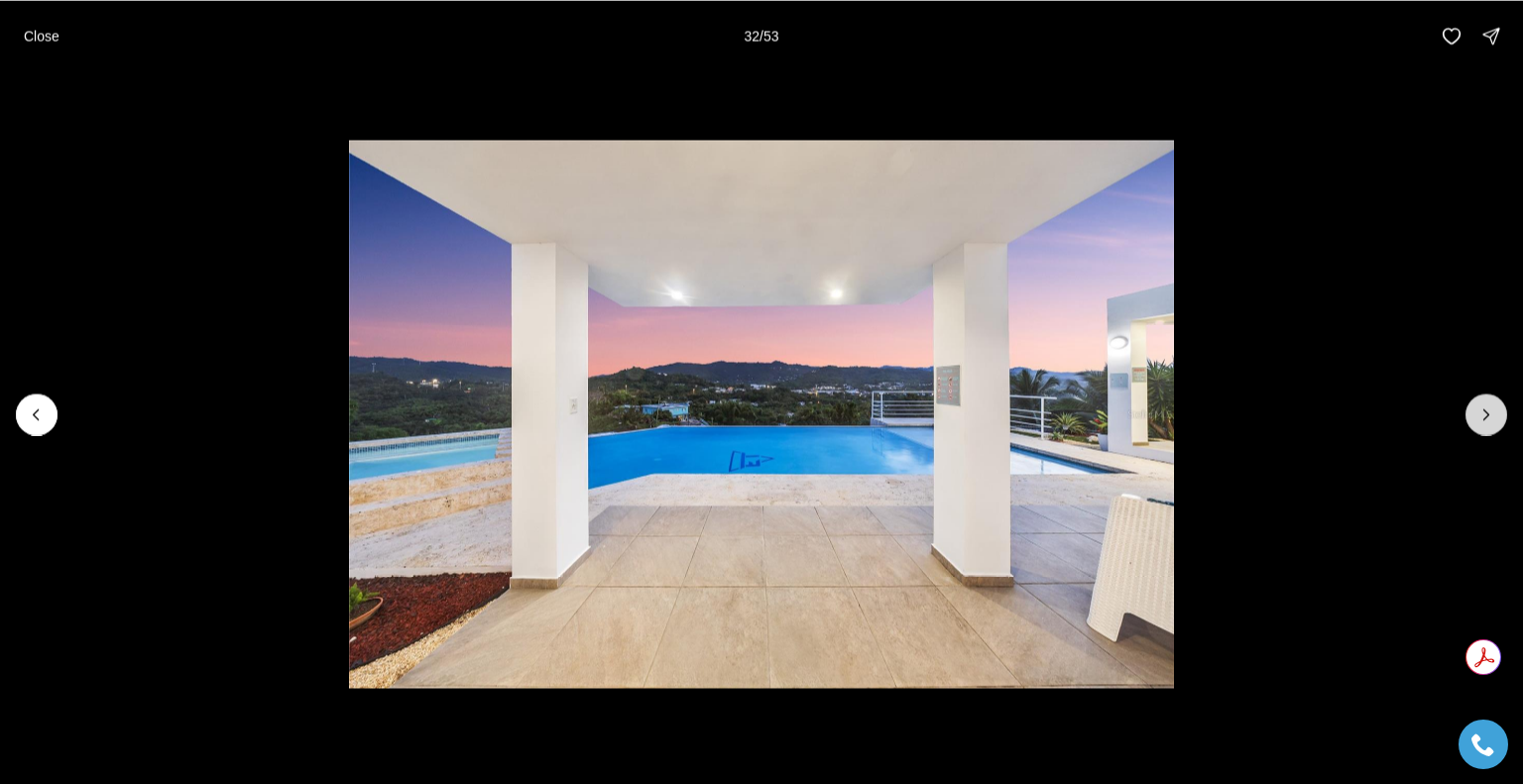click at bounding box center (1486, 414) 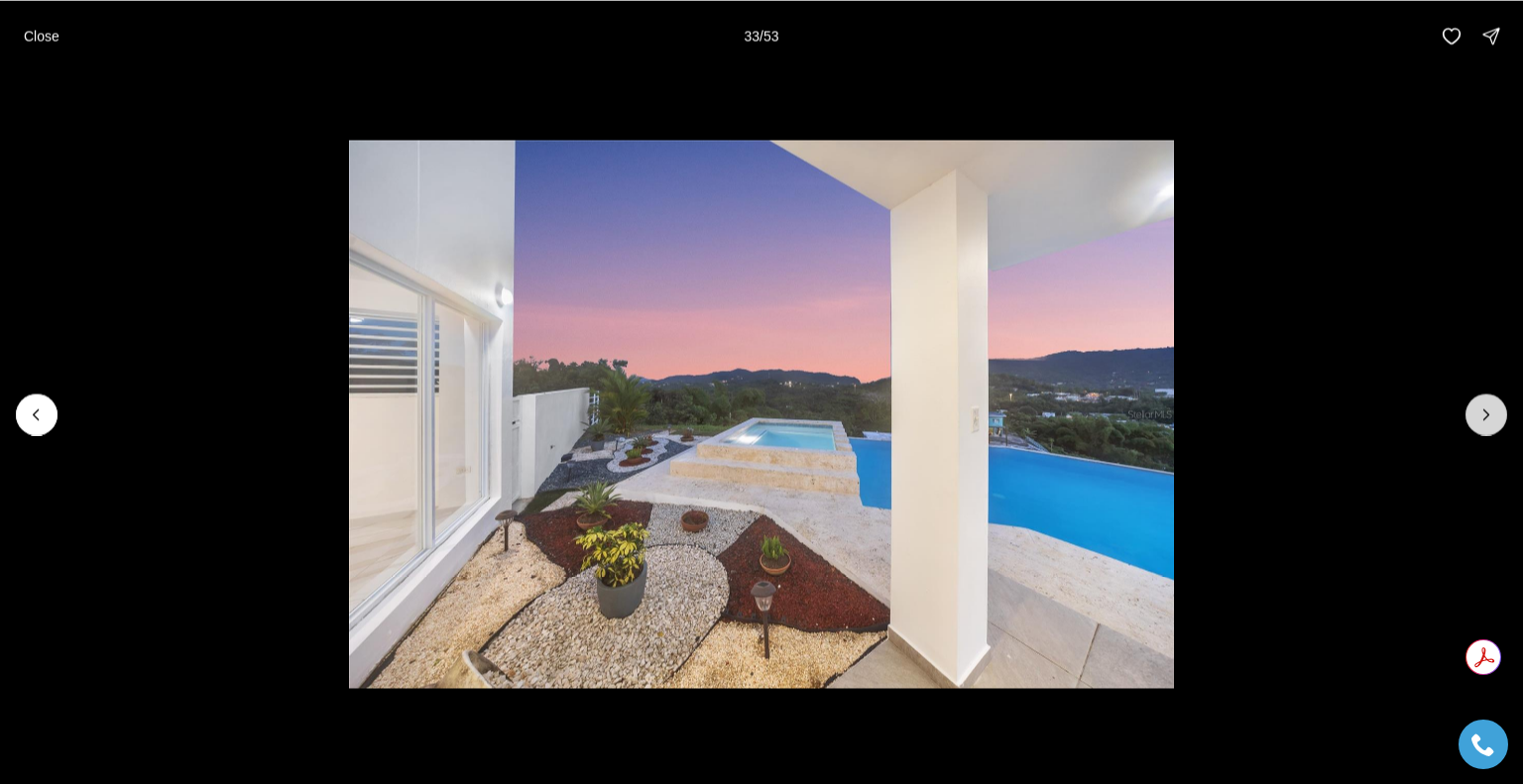 click at bounding box center (1486, 414) 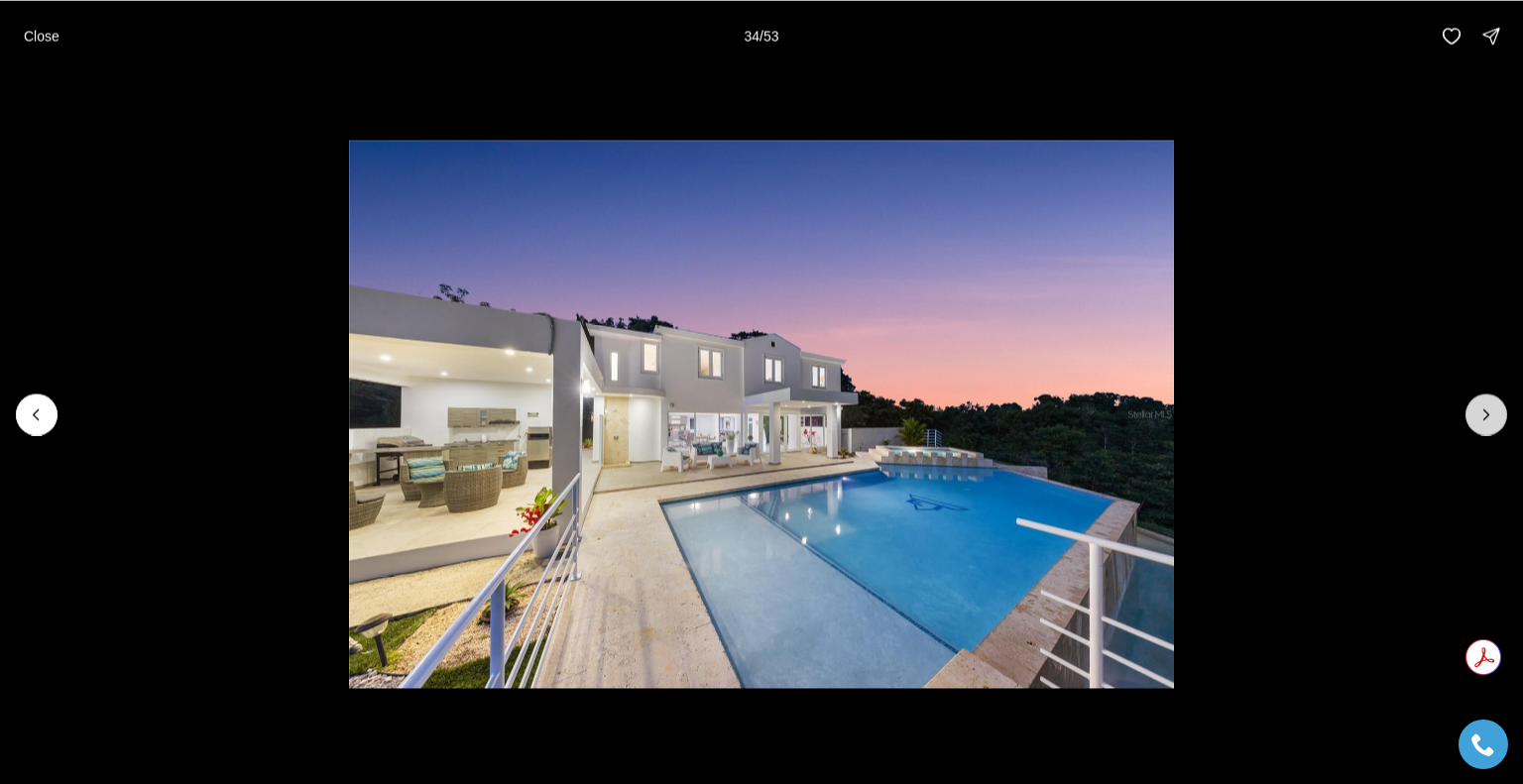 click at bounding box center [1486, 414] 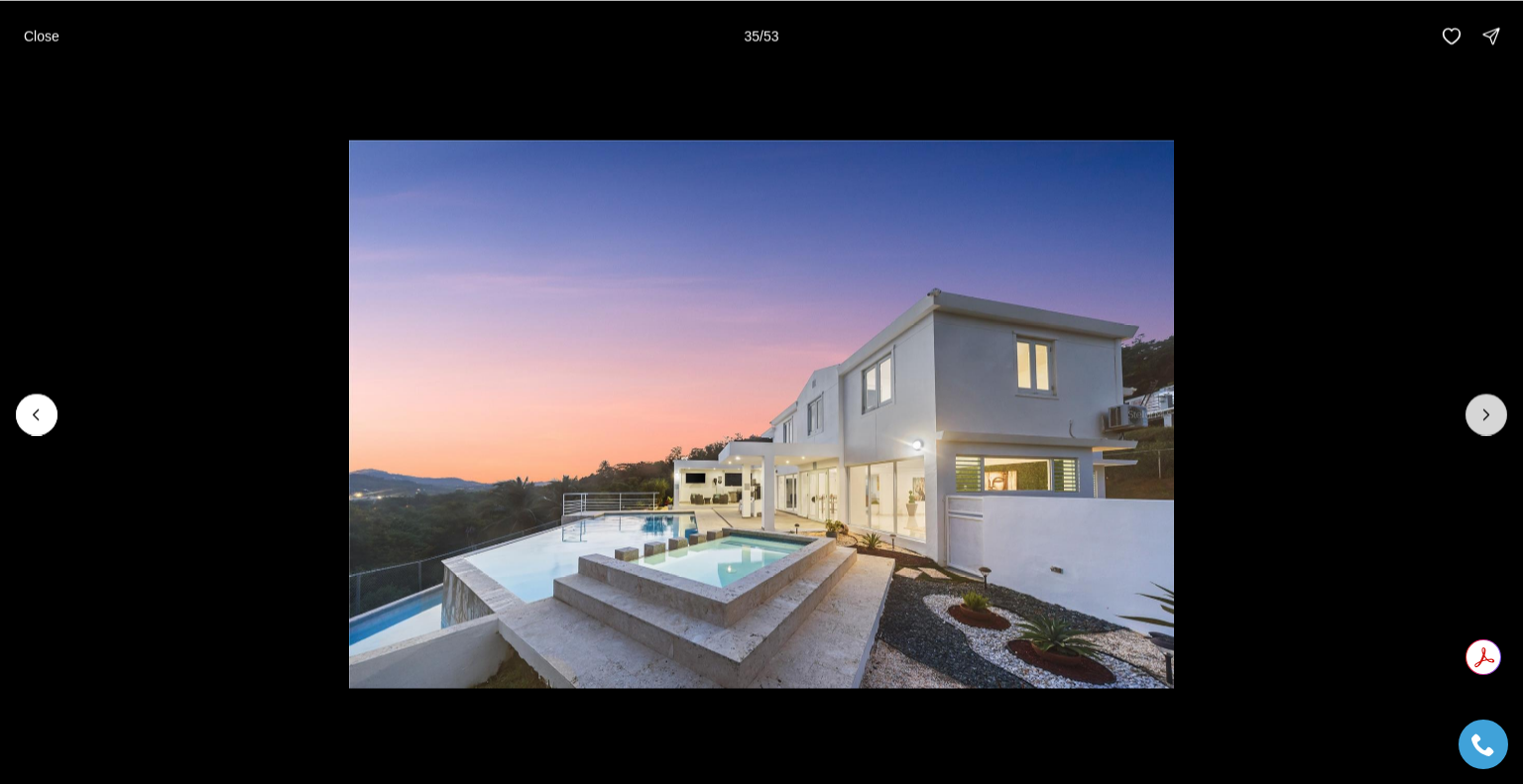 click at bounding box center (1486, 414) 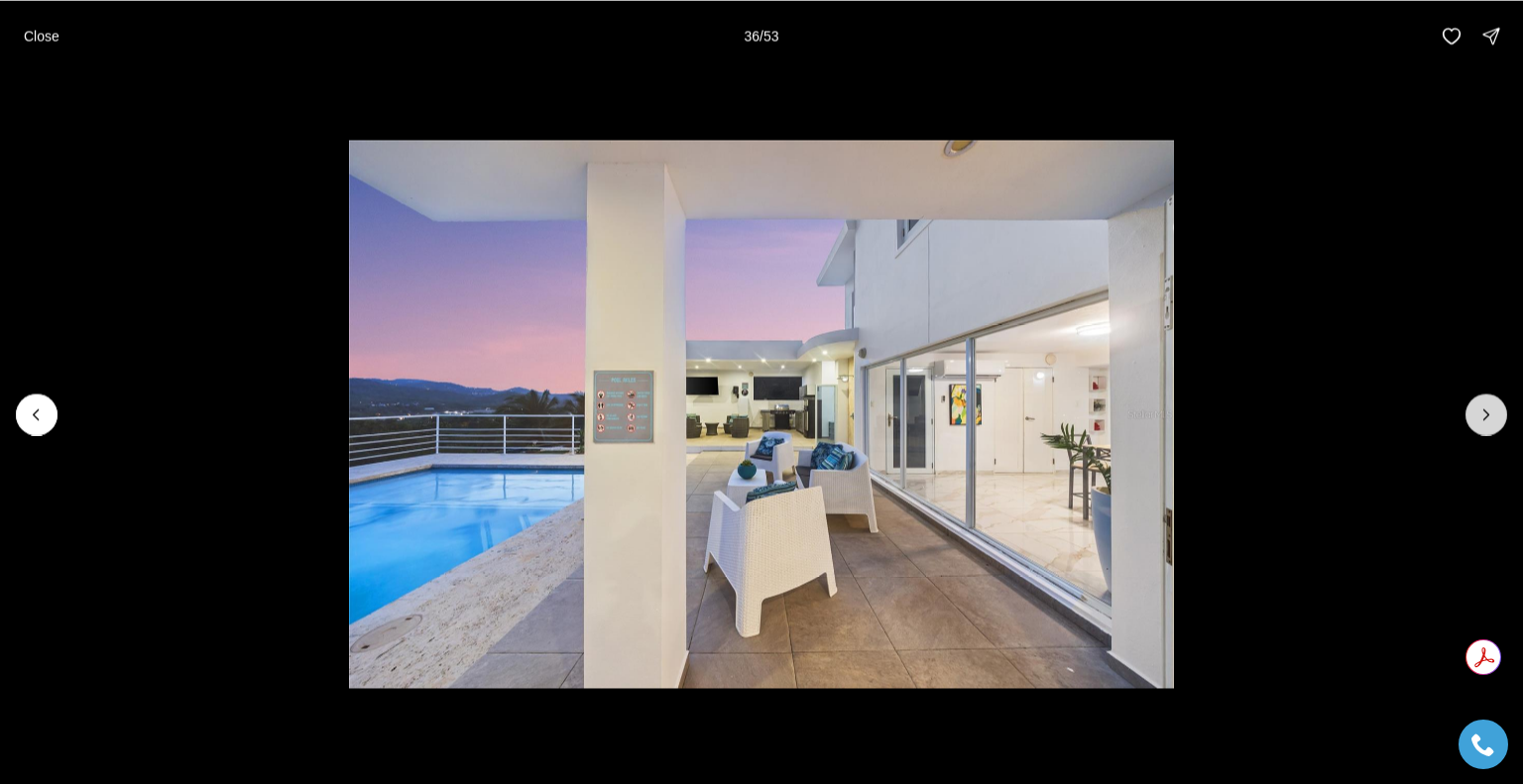 click at bounding box center (1486, 414) 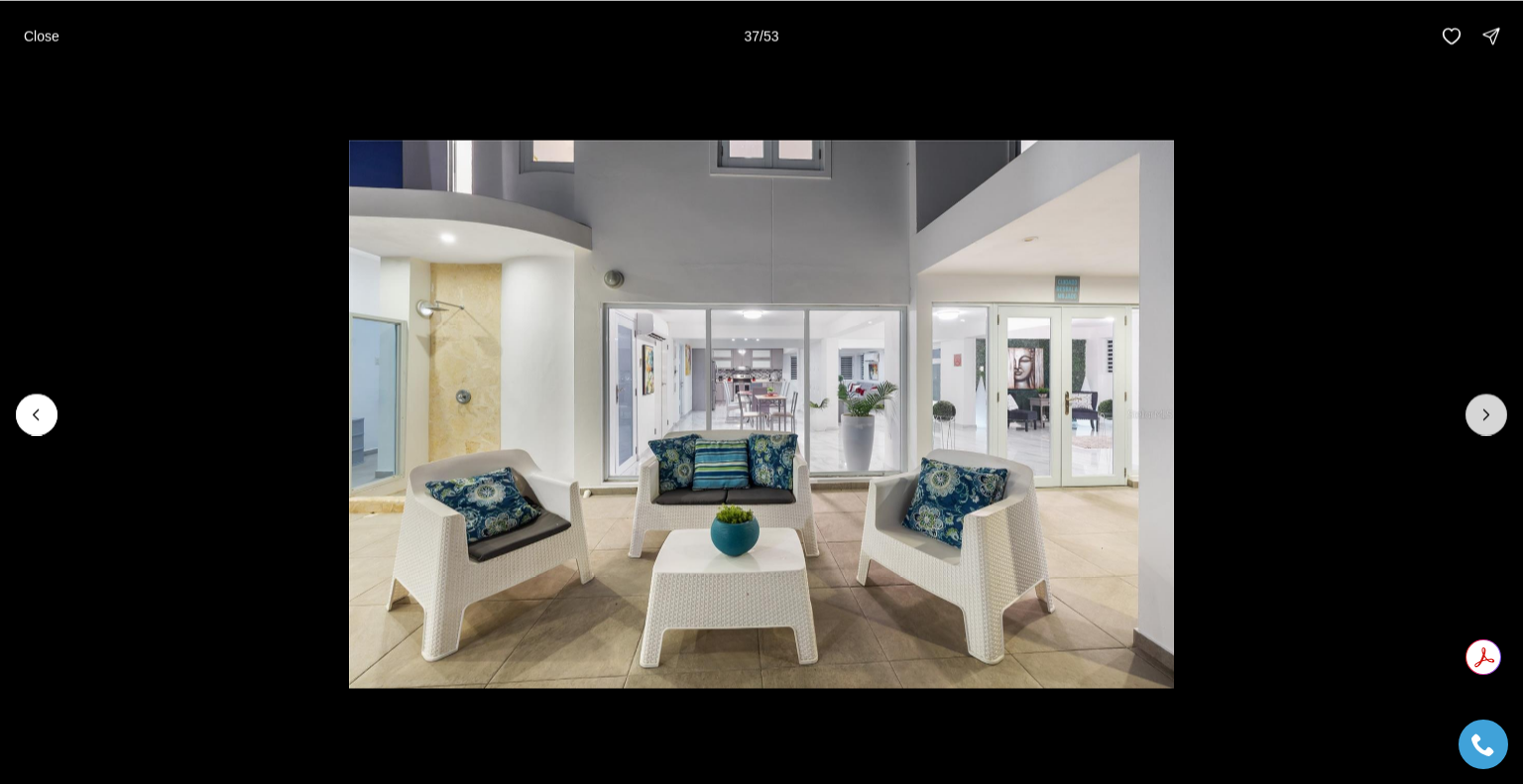 click at bounding box center [1486, 414] 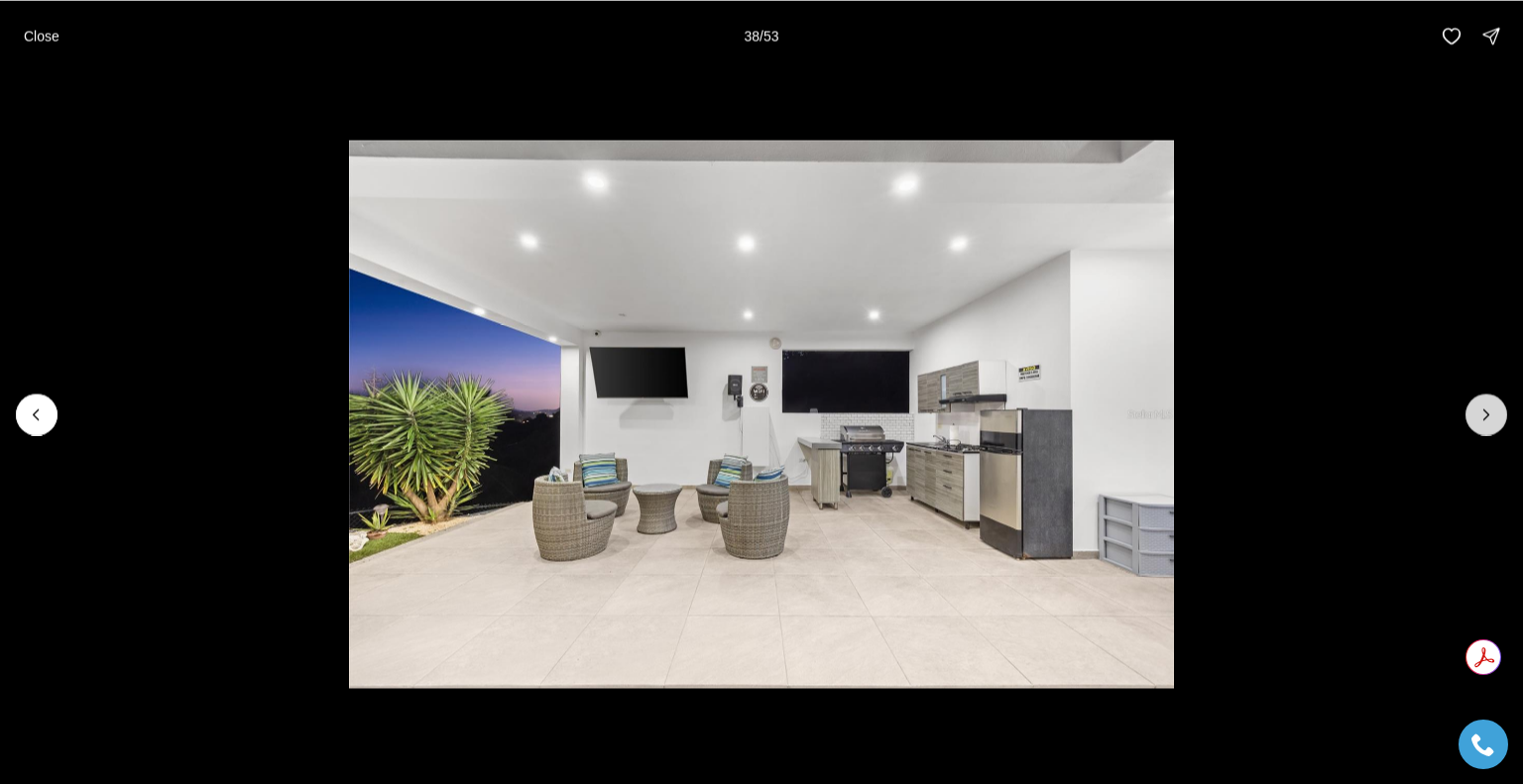 click at bounding box center [1486, 414] 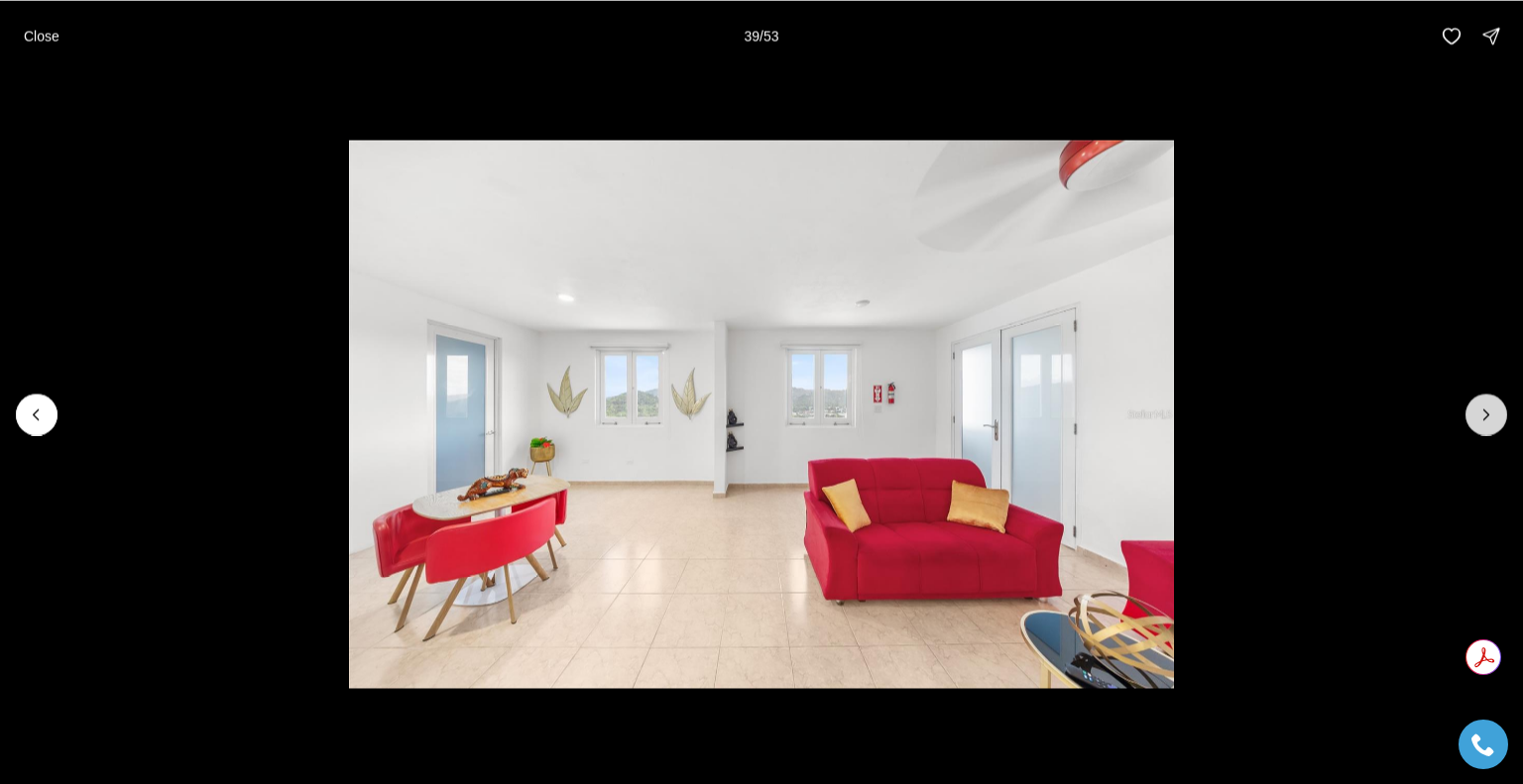 click at bounding box center [1486, 414] 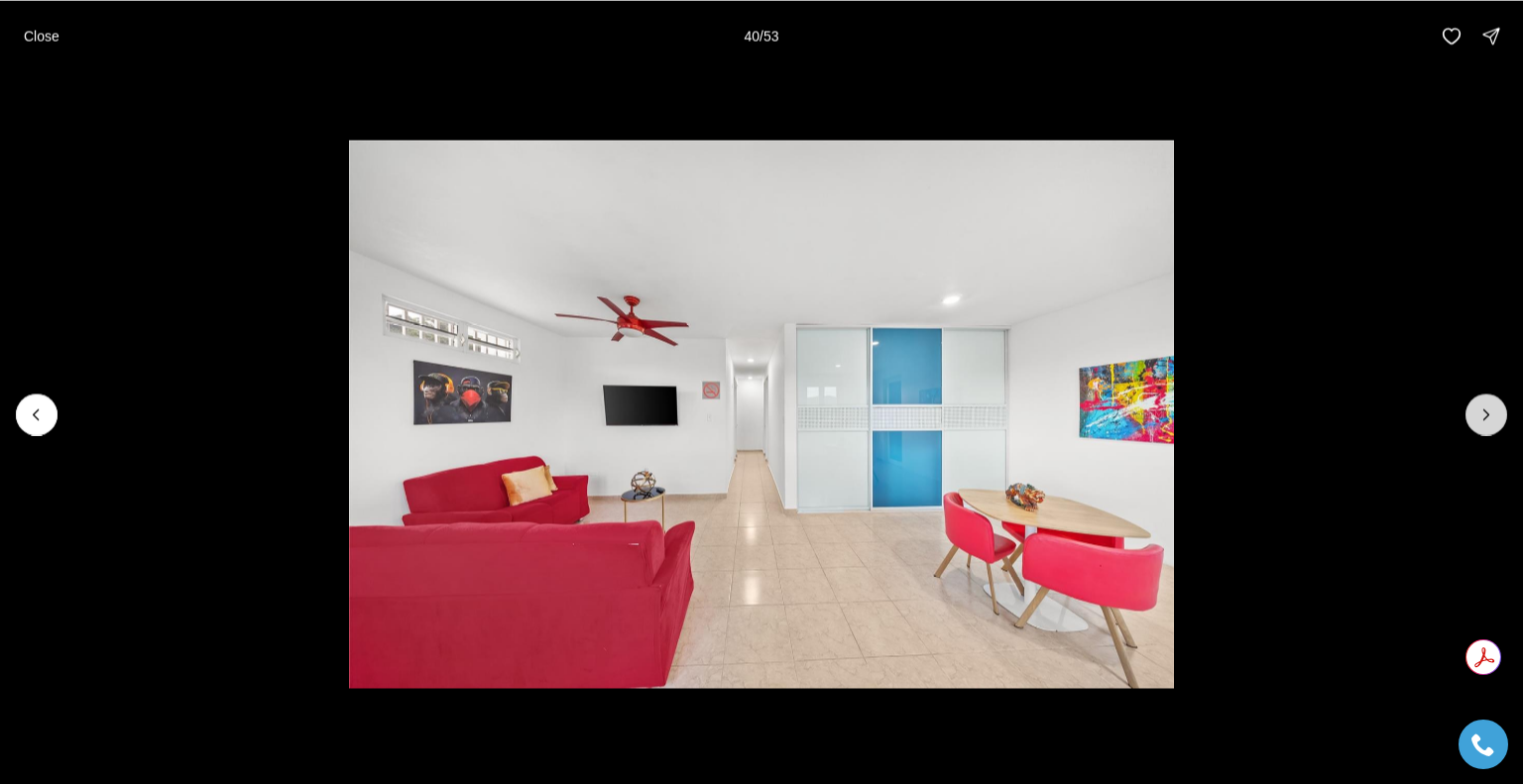 click at bounding box center [1486, 414] 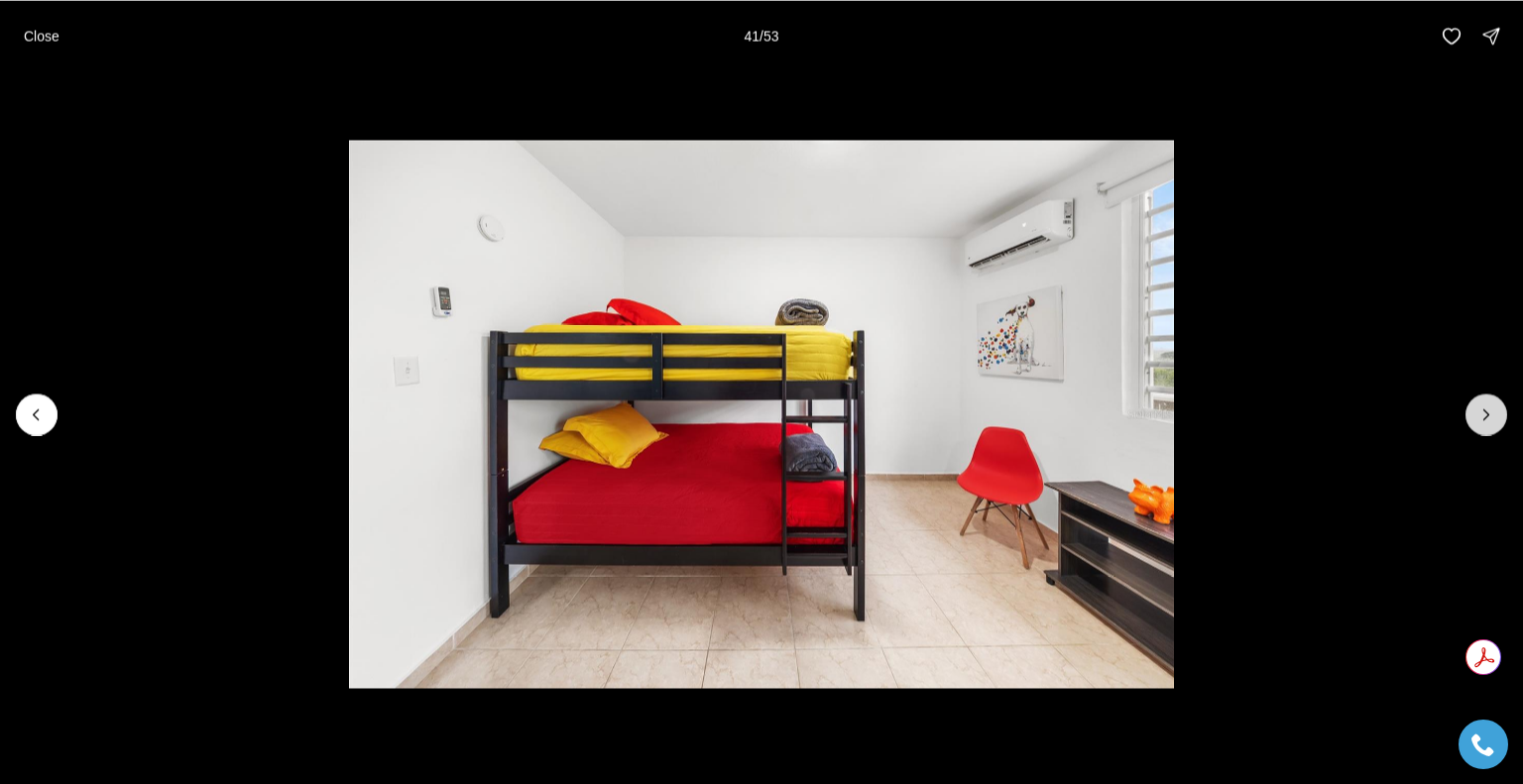 click at bounding box center [1486, 414] 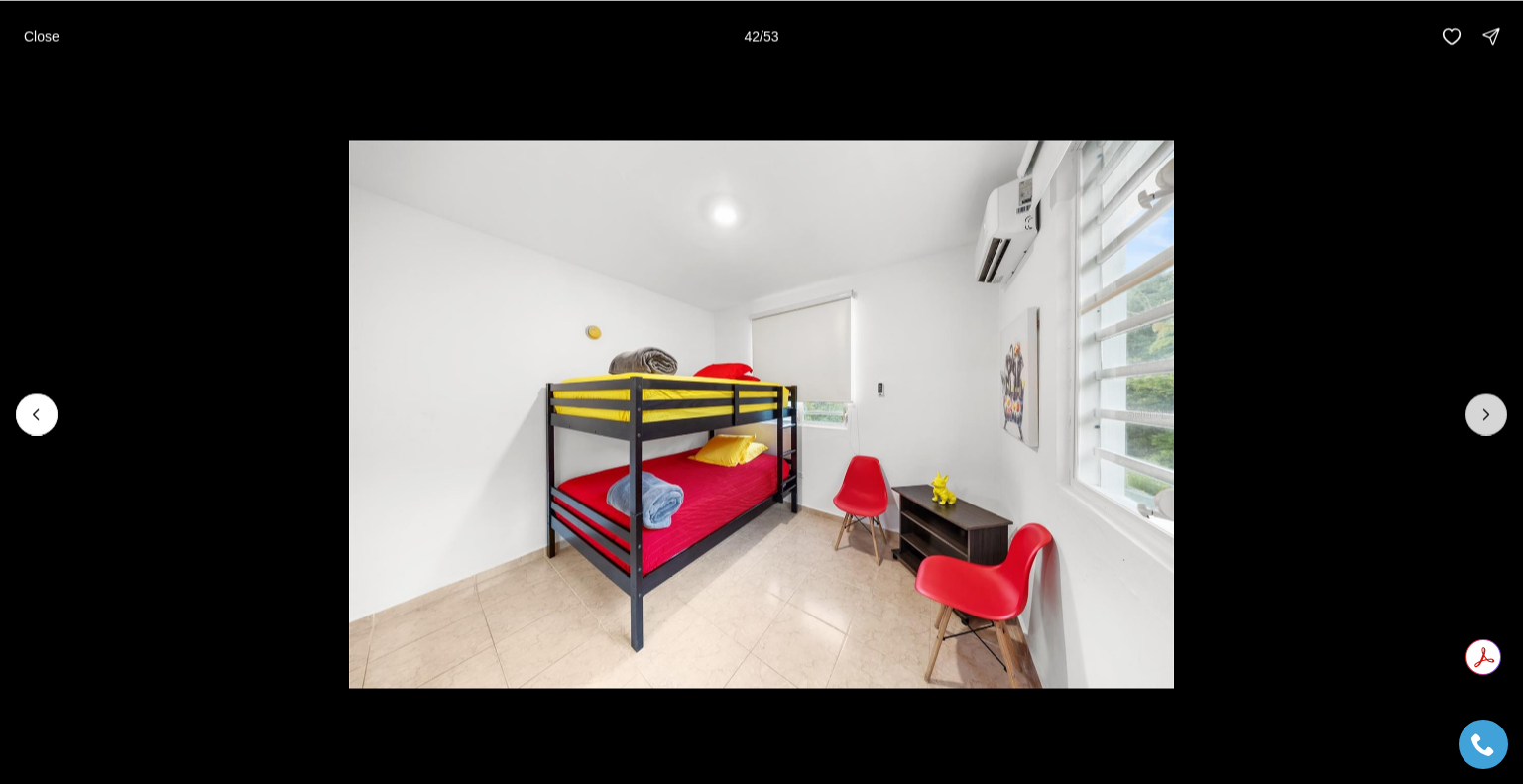 click at bounding box center [1486, 414] 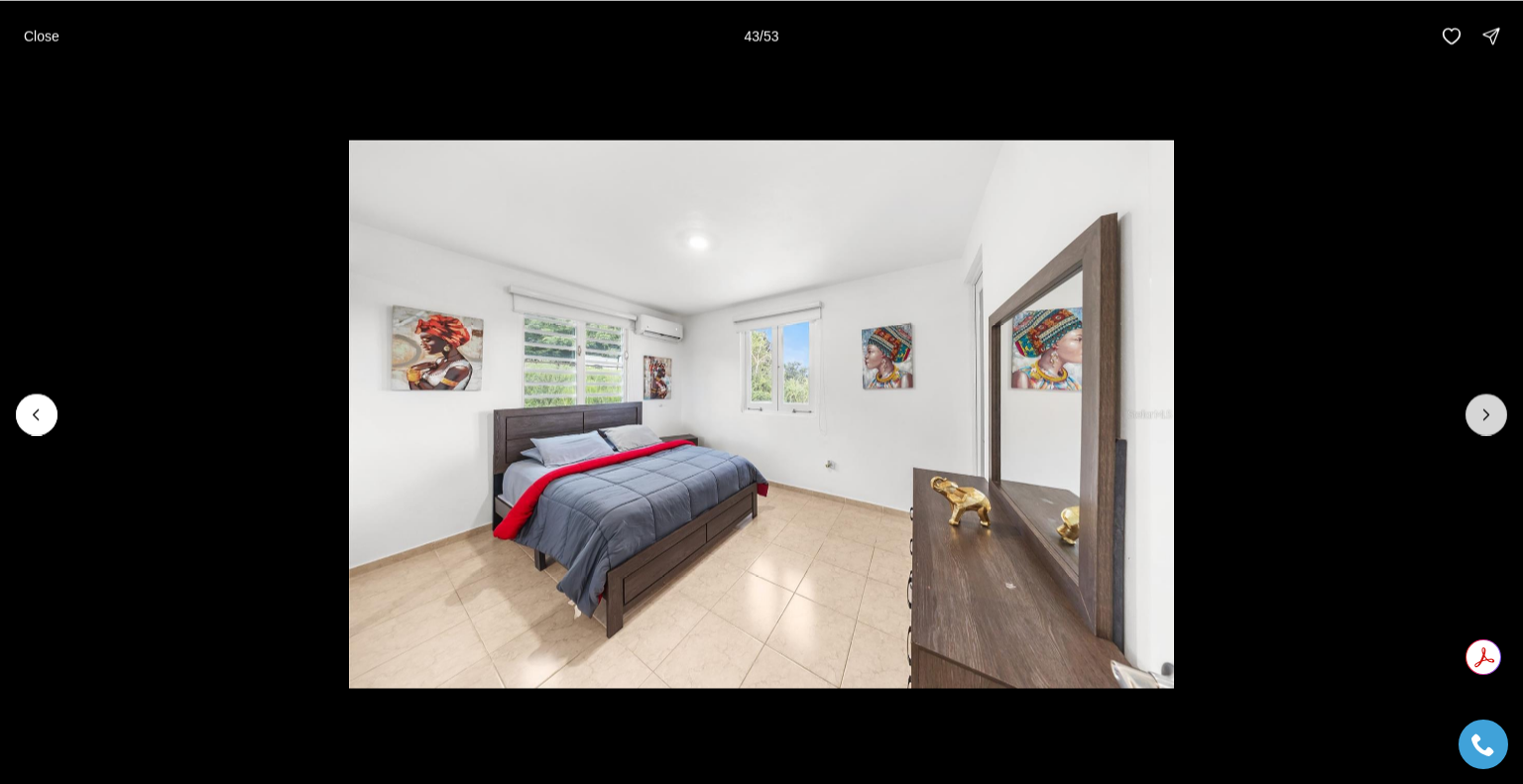click at bounding box center (1486, 414) 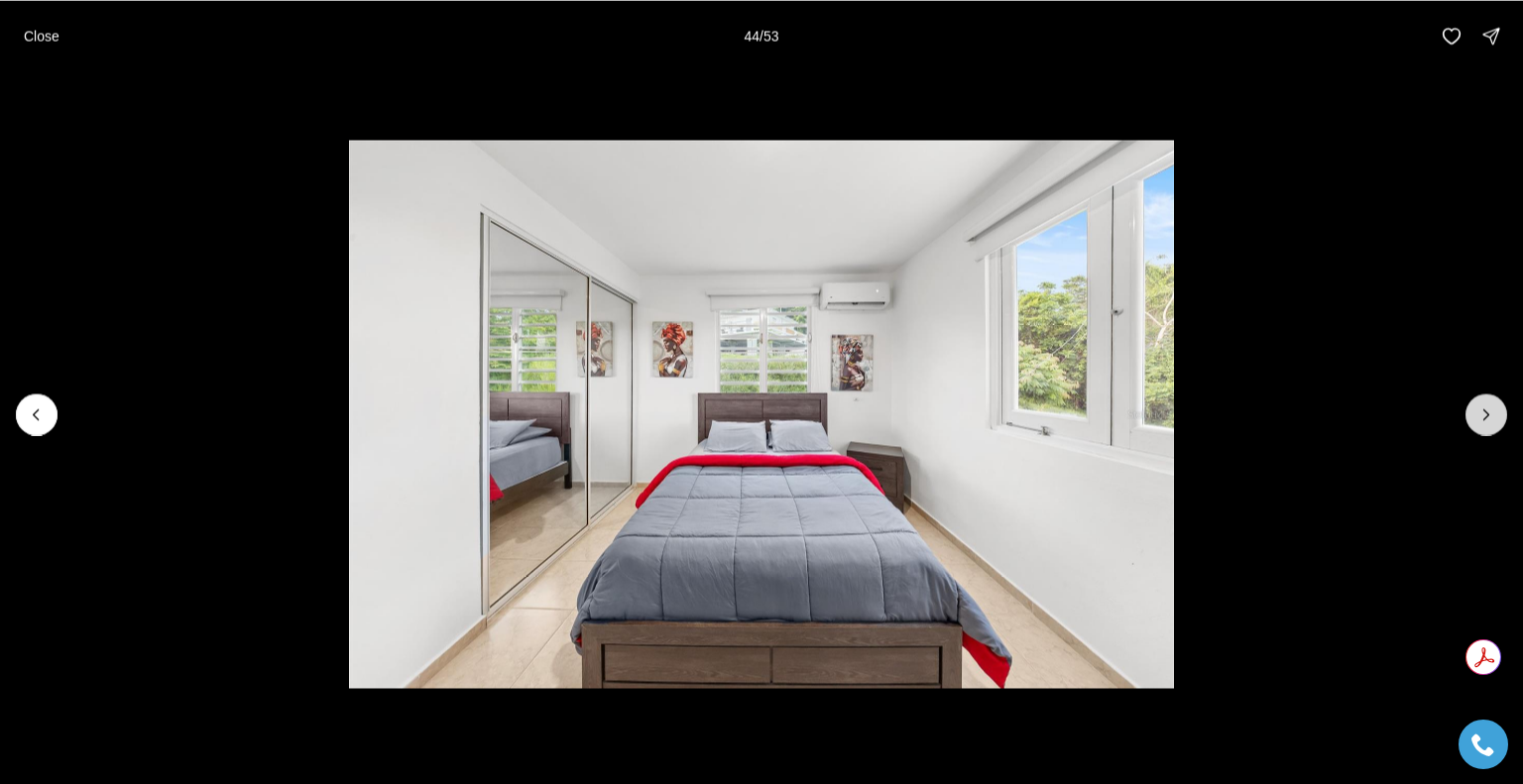 click at bounding box center (1486, 414) 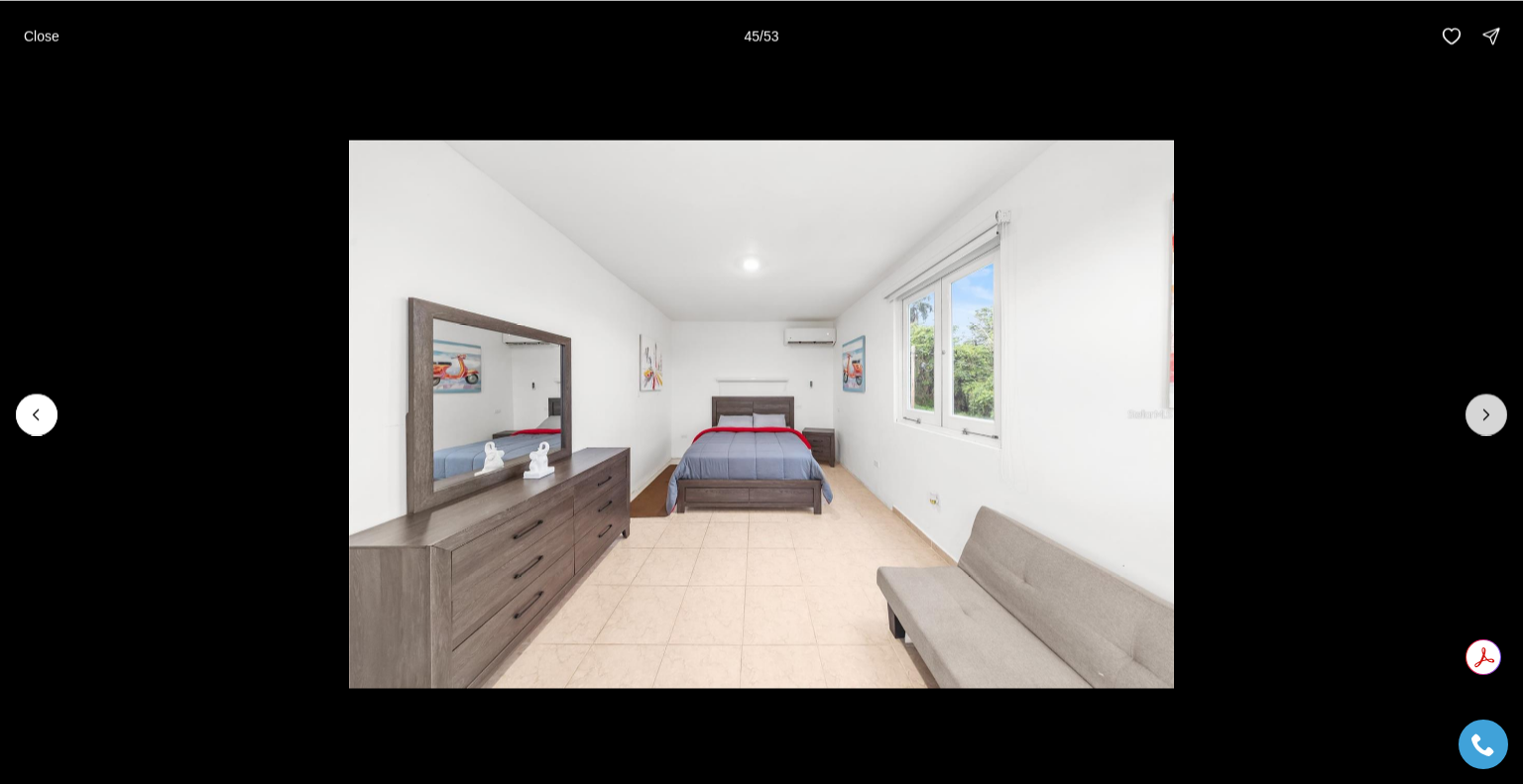 click at bounding box center [1486, 414] 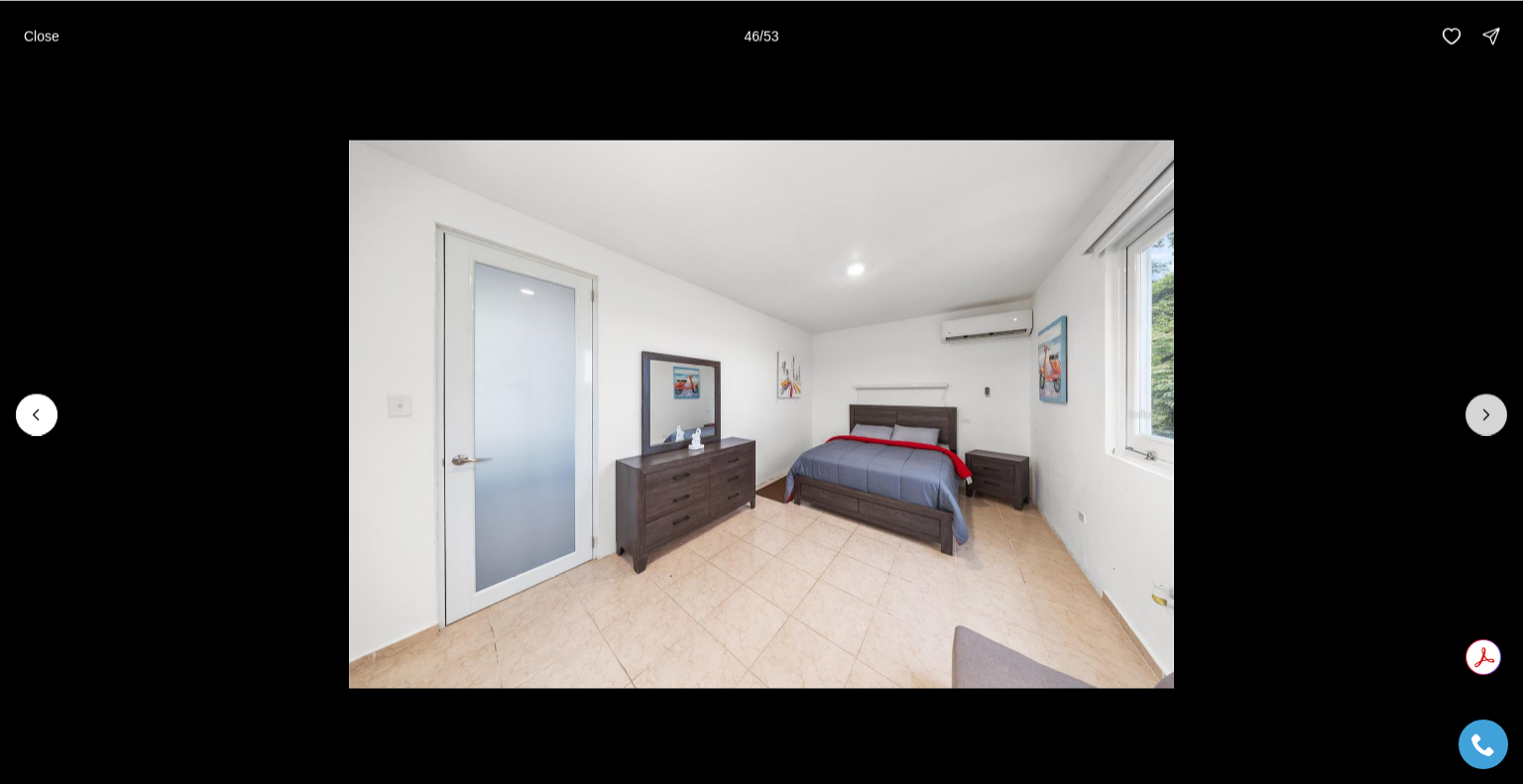 click at bounding box center [1486, 414] 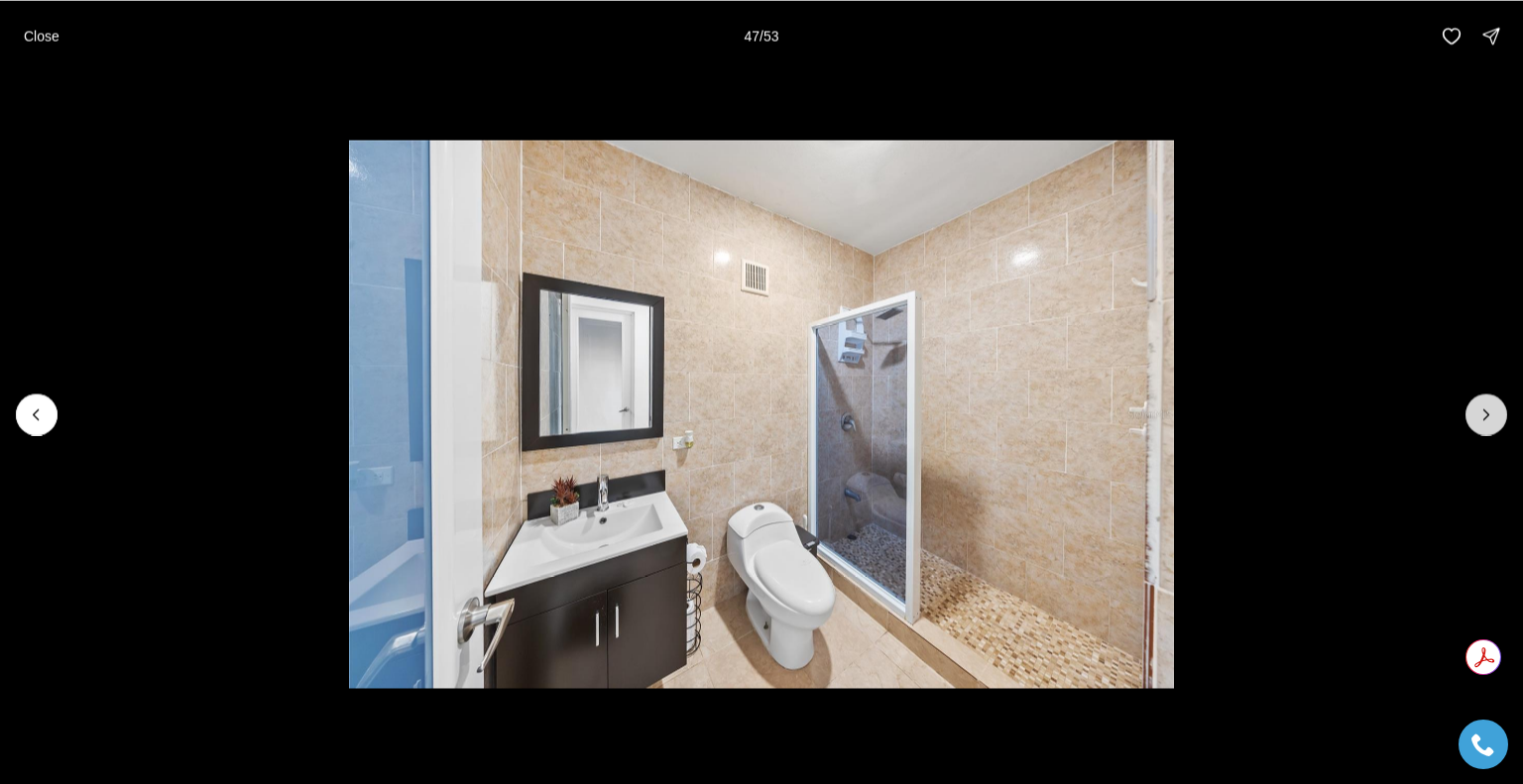 click at bounding box center (1486, 414) 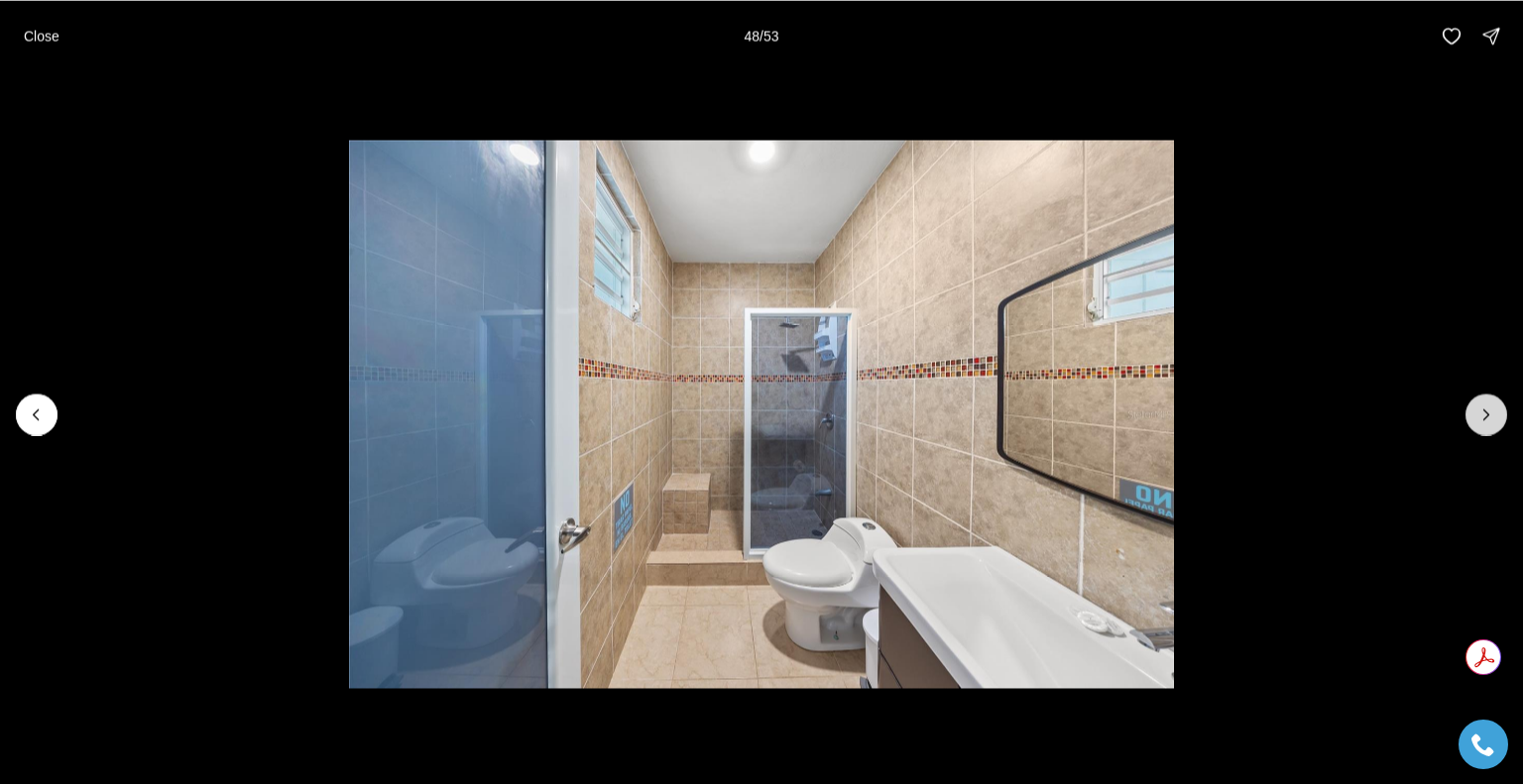 click at bounding box center (1486, 414) 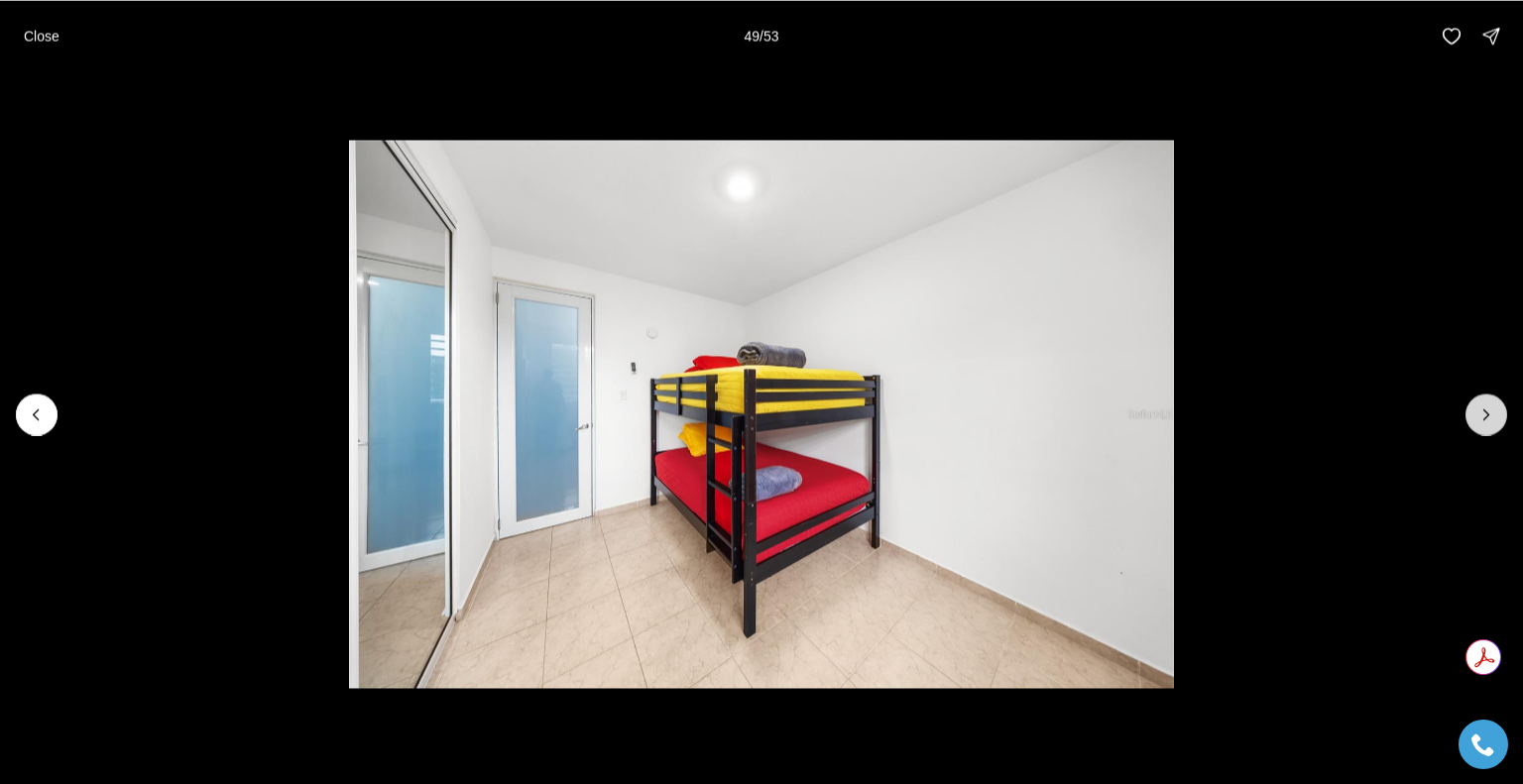 click at bounding box center (1486, 414) 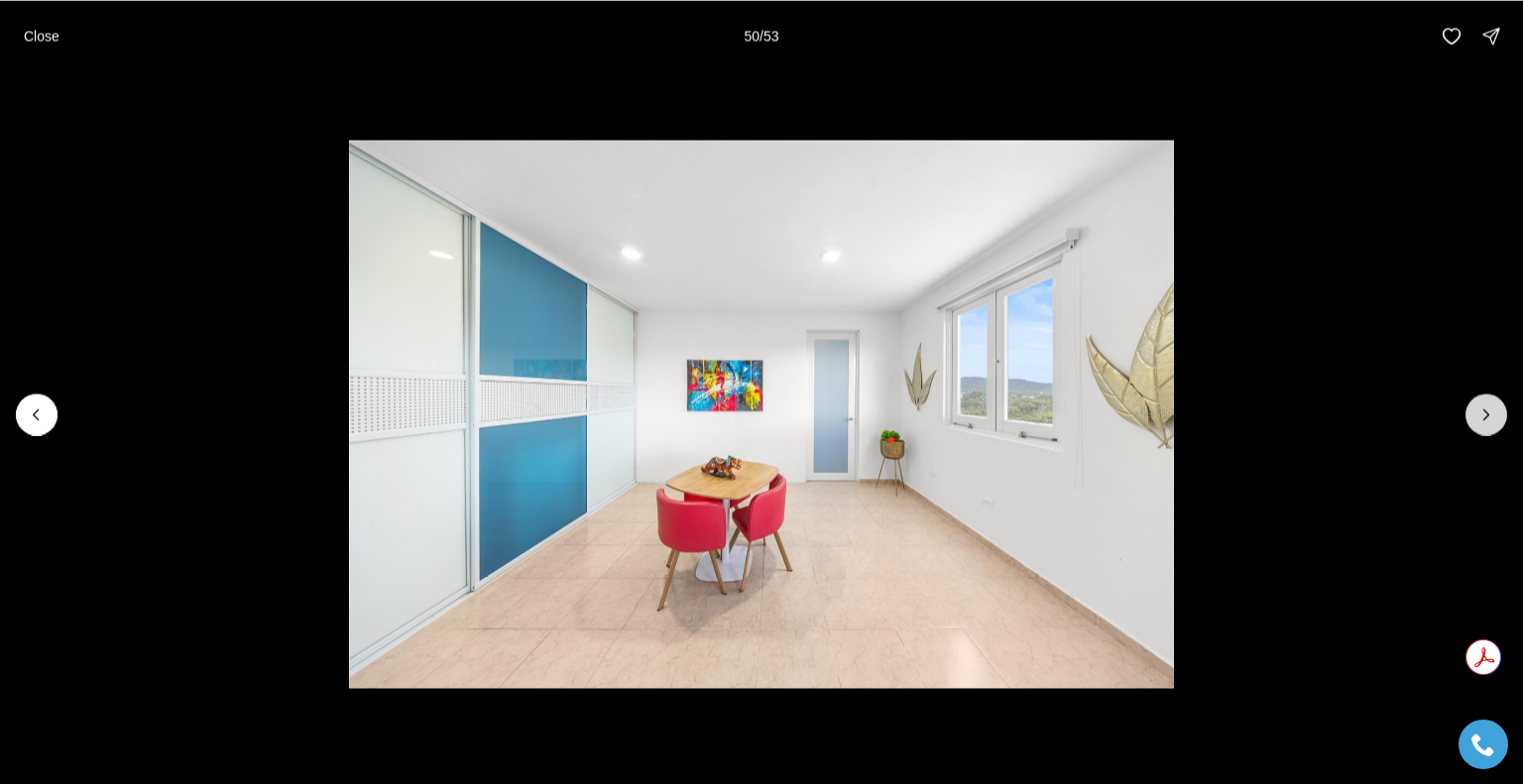 click at bounding box center (1486, 414) 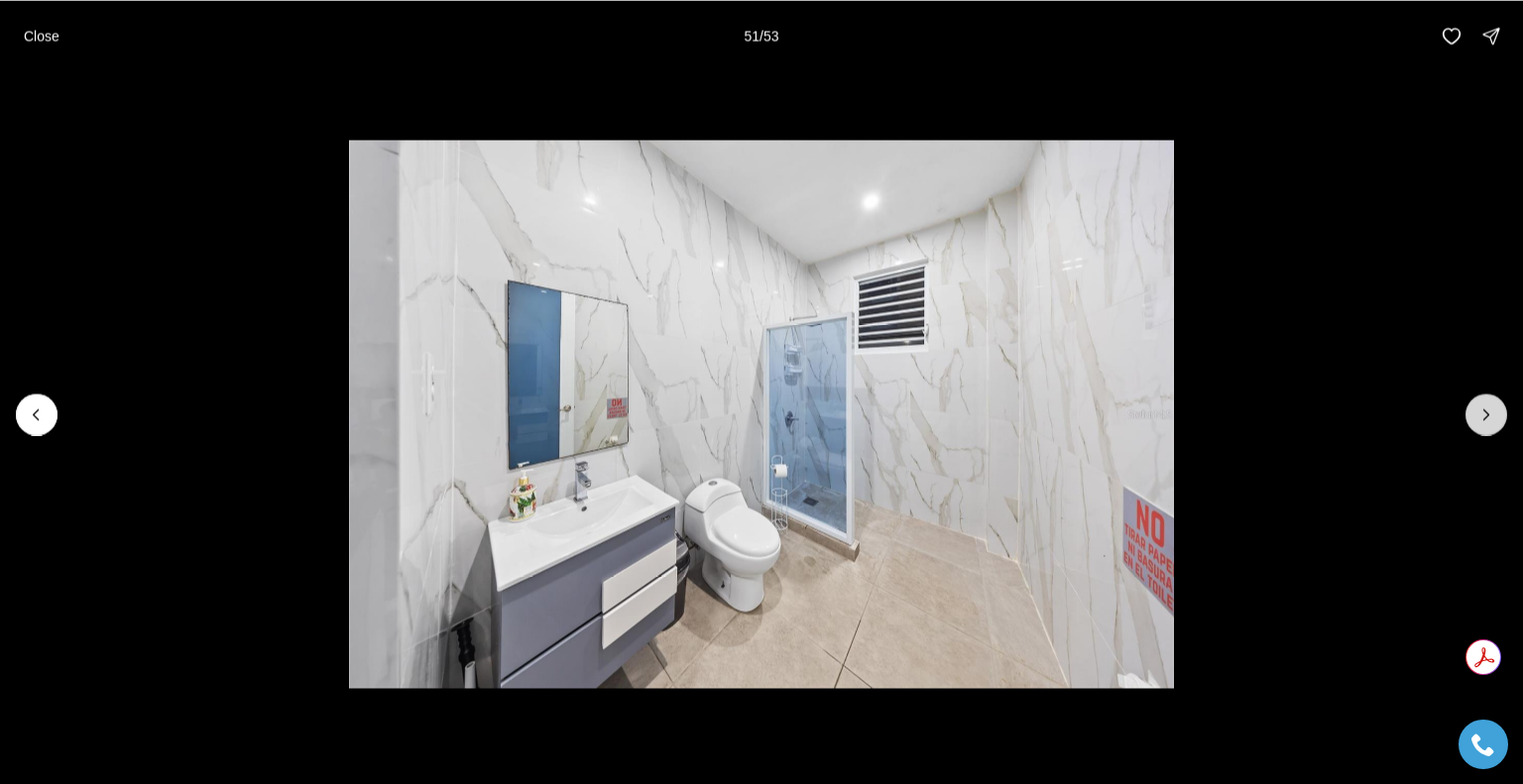 click at bounding box center (1486, 414) 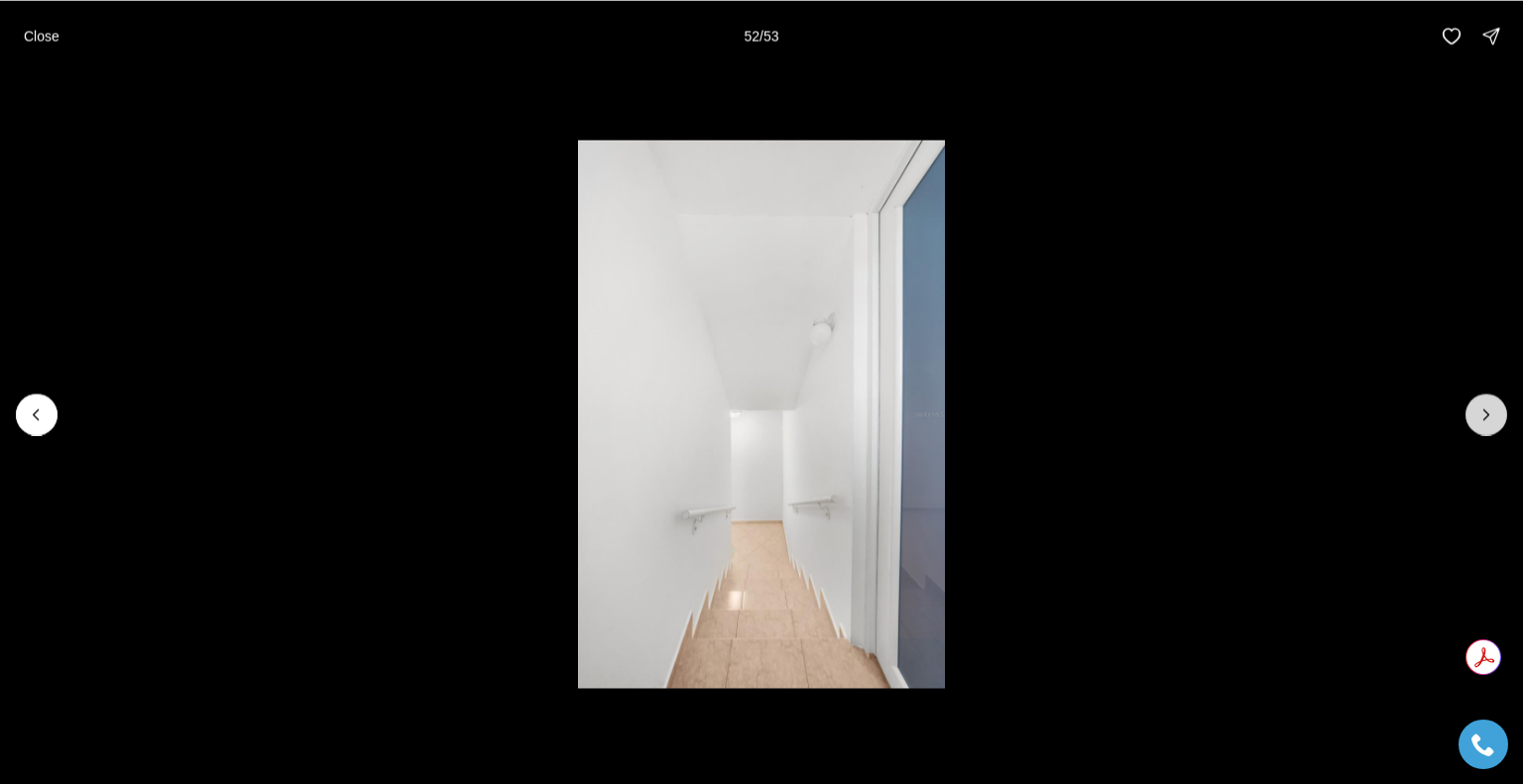 click at bounding box center [1486, 414] 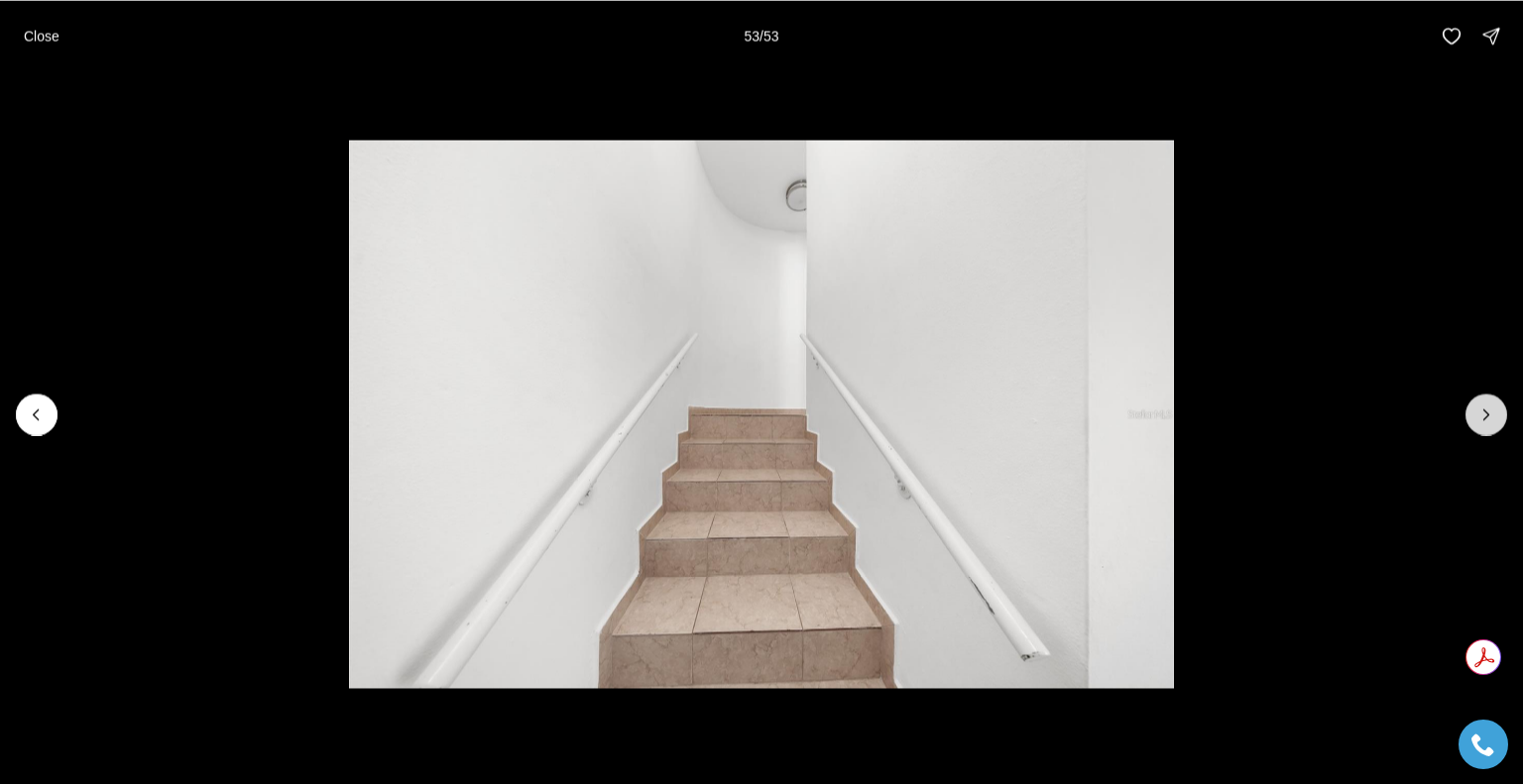 click at bounding box center [1486, 414] 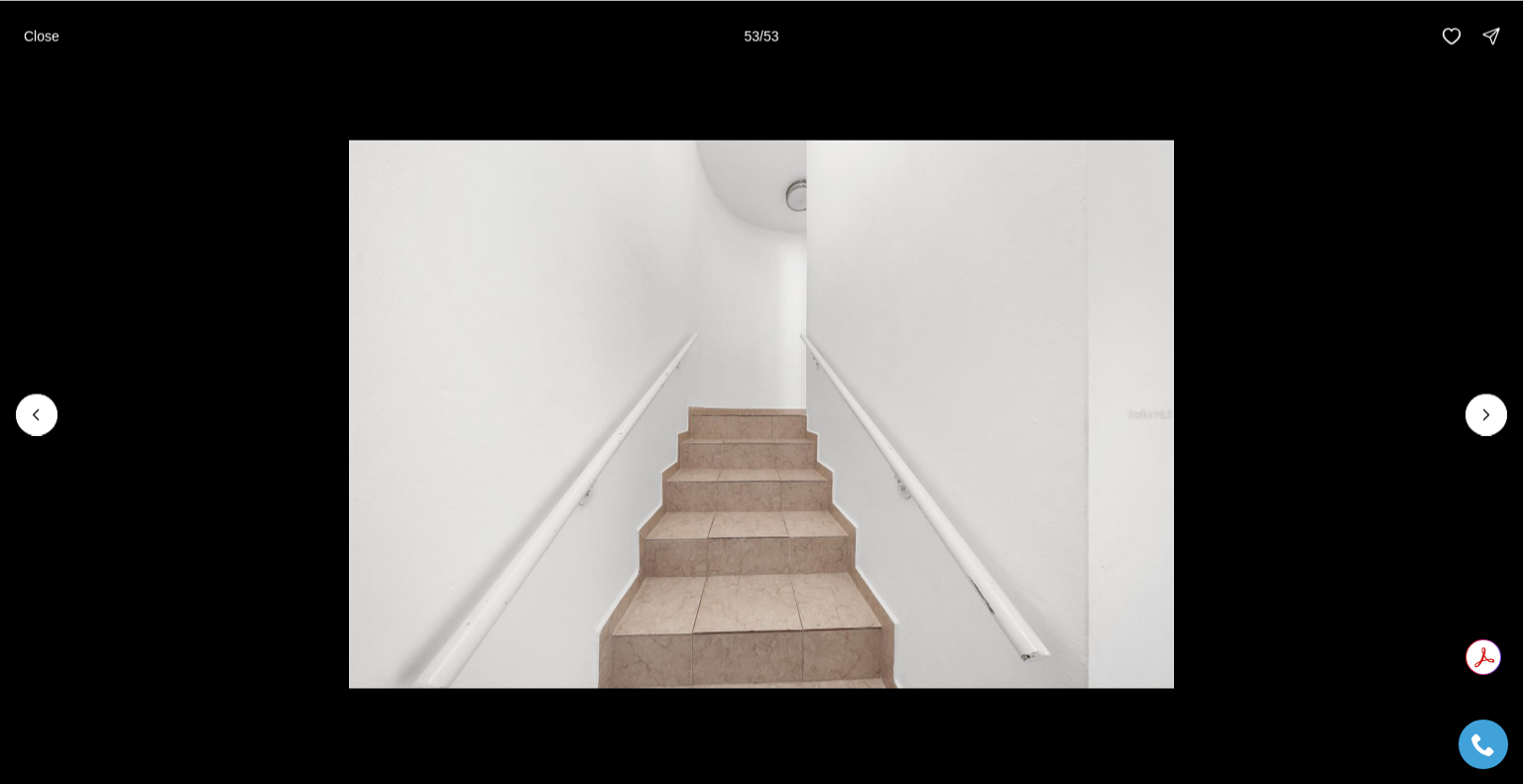 click at bounding box center (1486, 414) 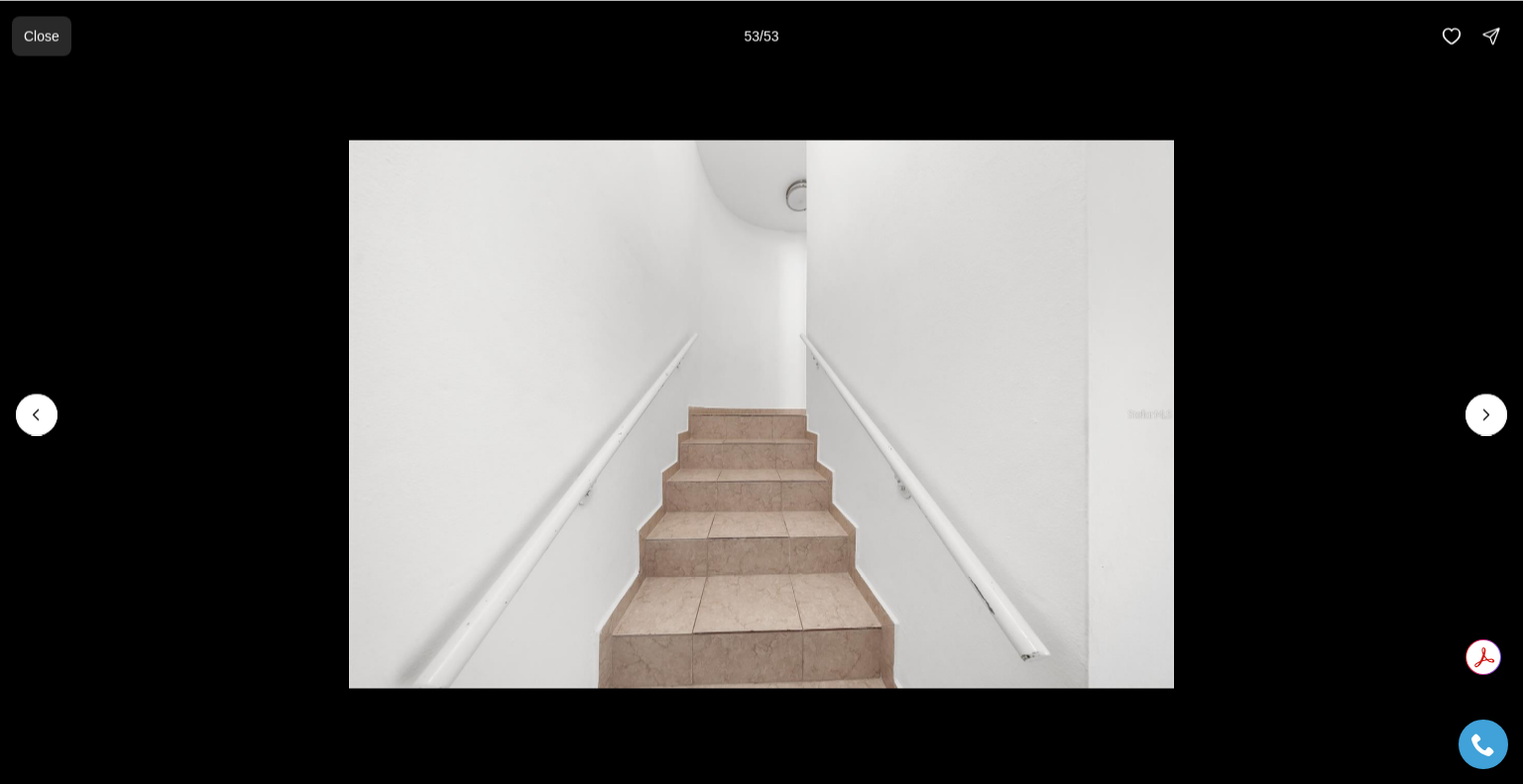 click on "Close" at bounding box center [42, 36] 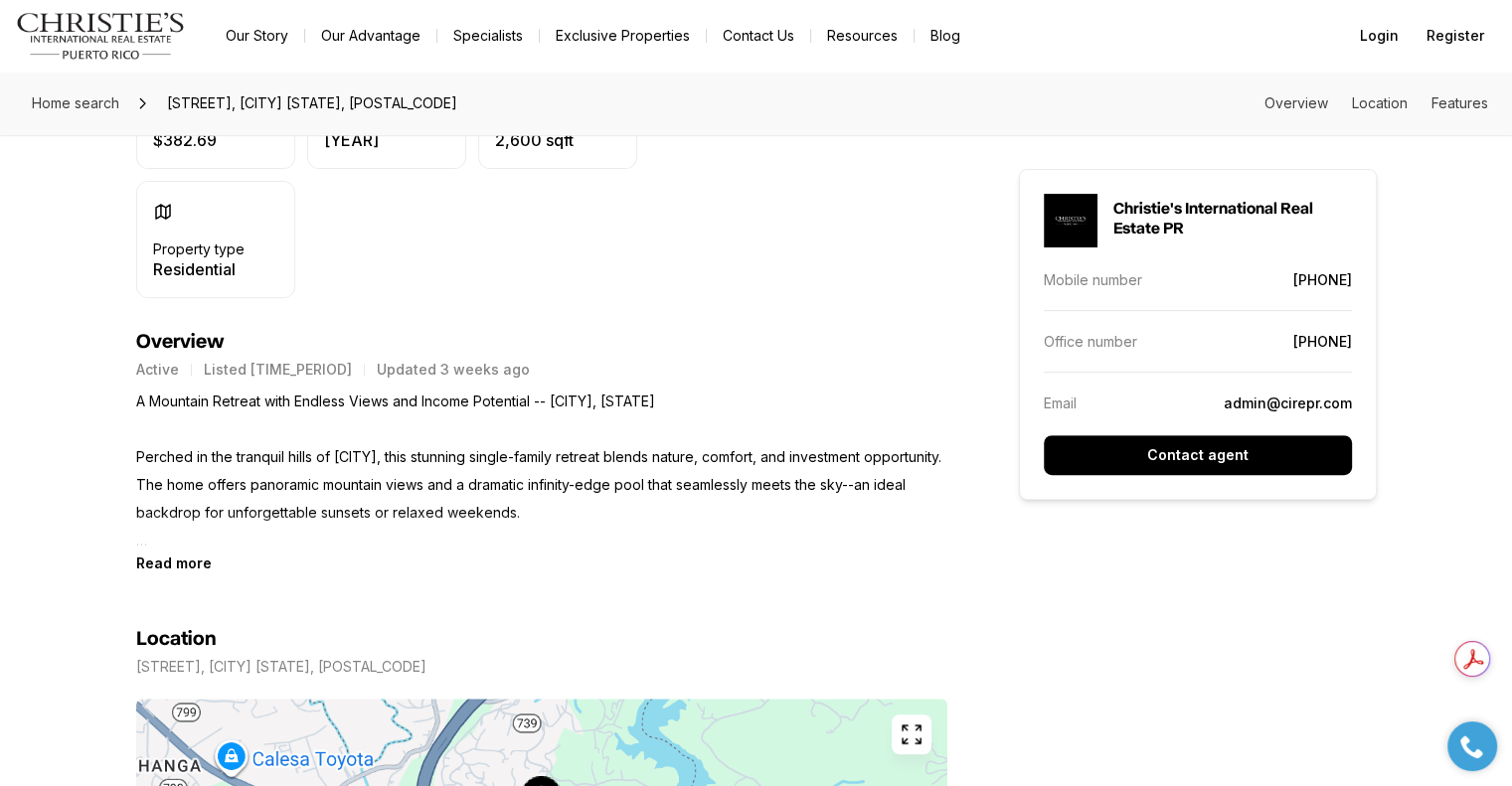 scroll, scrollTop: 696, scrollLeft: 0, axis: vertical 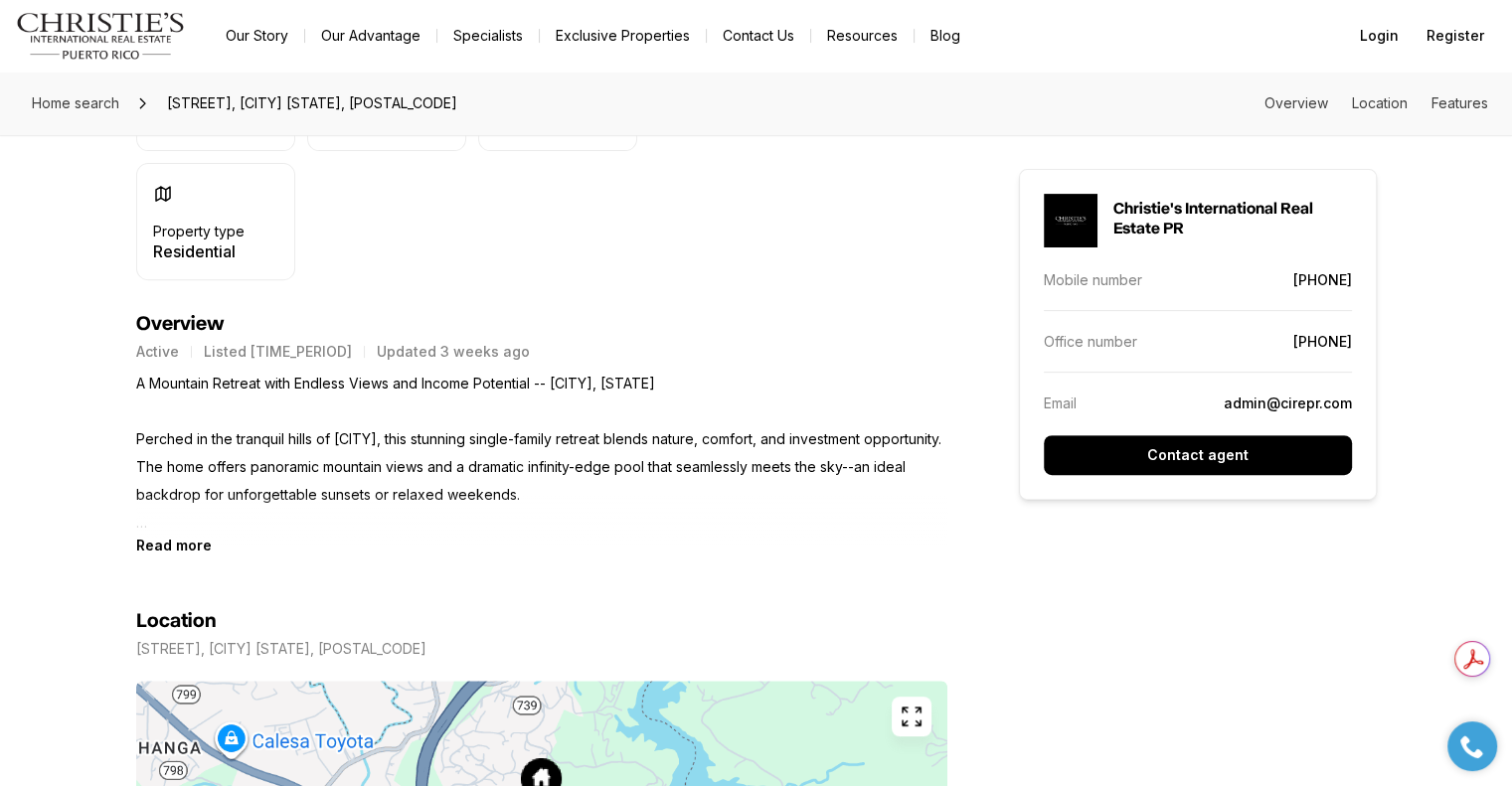 click on "Read more" at bounding box center (174, 545) 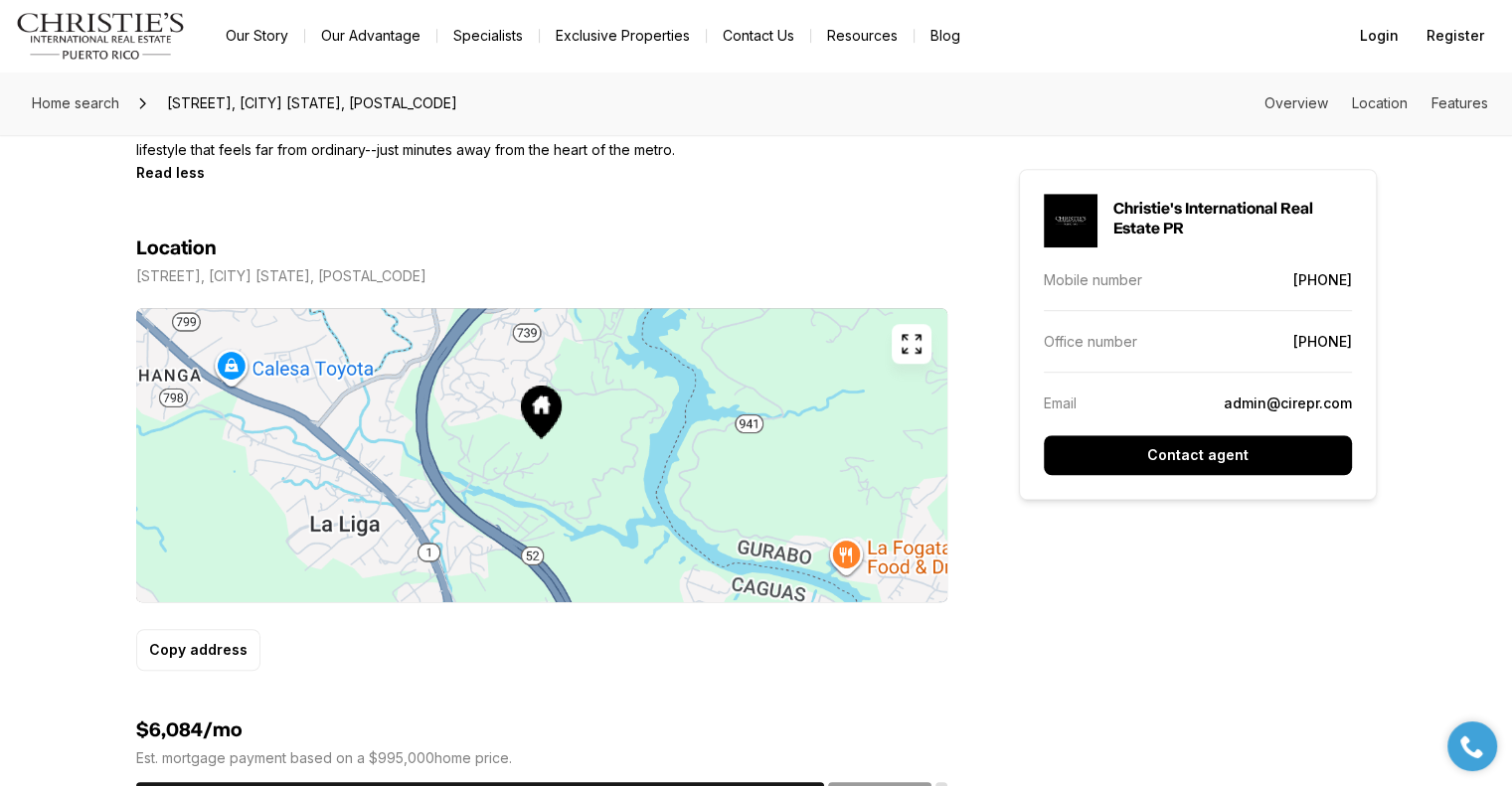 scroll, scrollTop: 1391, scrollLeft: 0, axis: vertical 